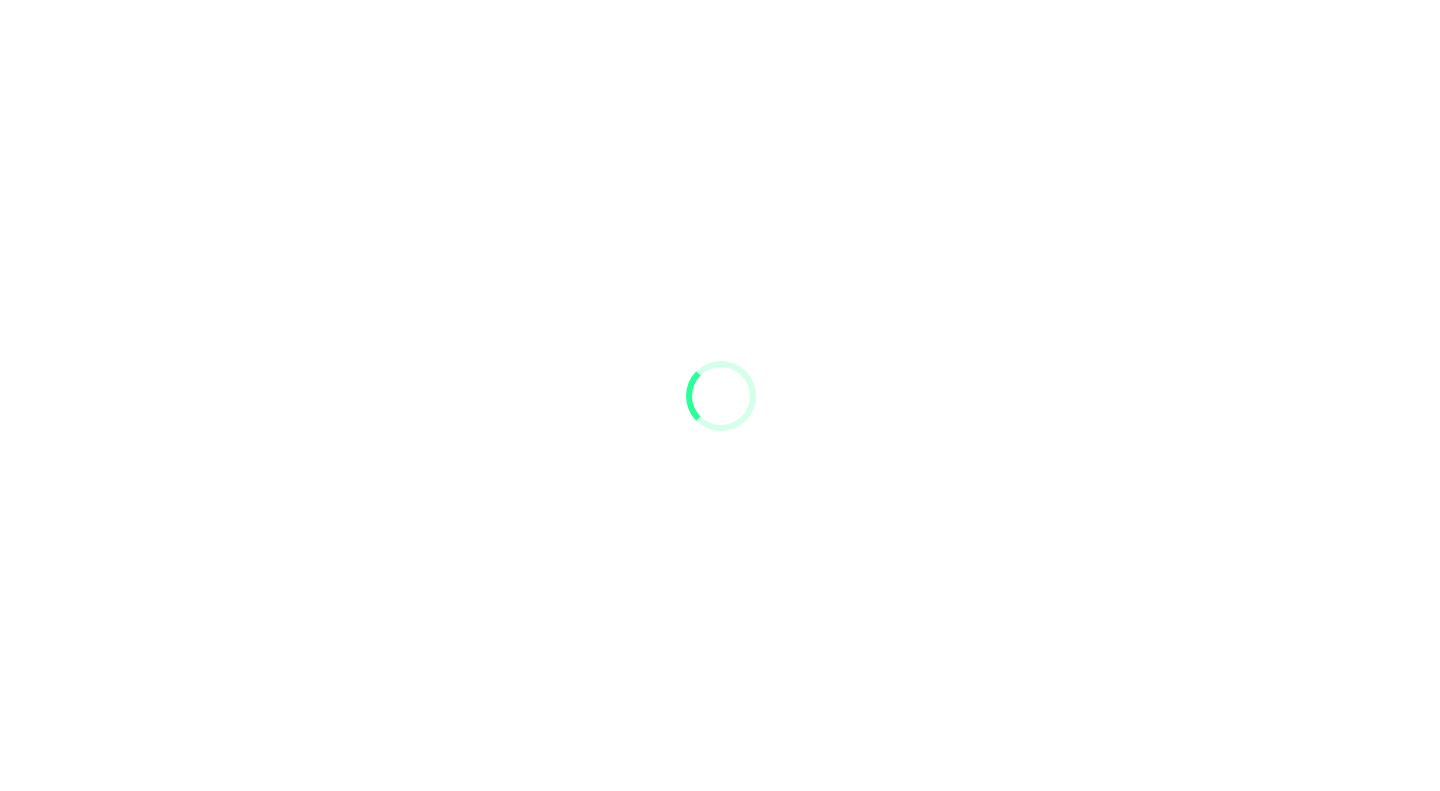scroll, scrollTop: 0, scrollLeft: 0, axis: both 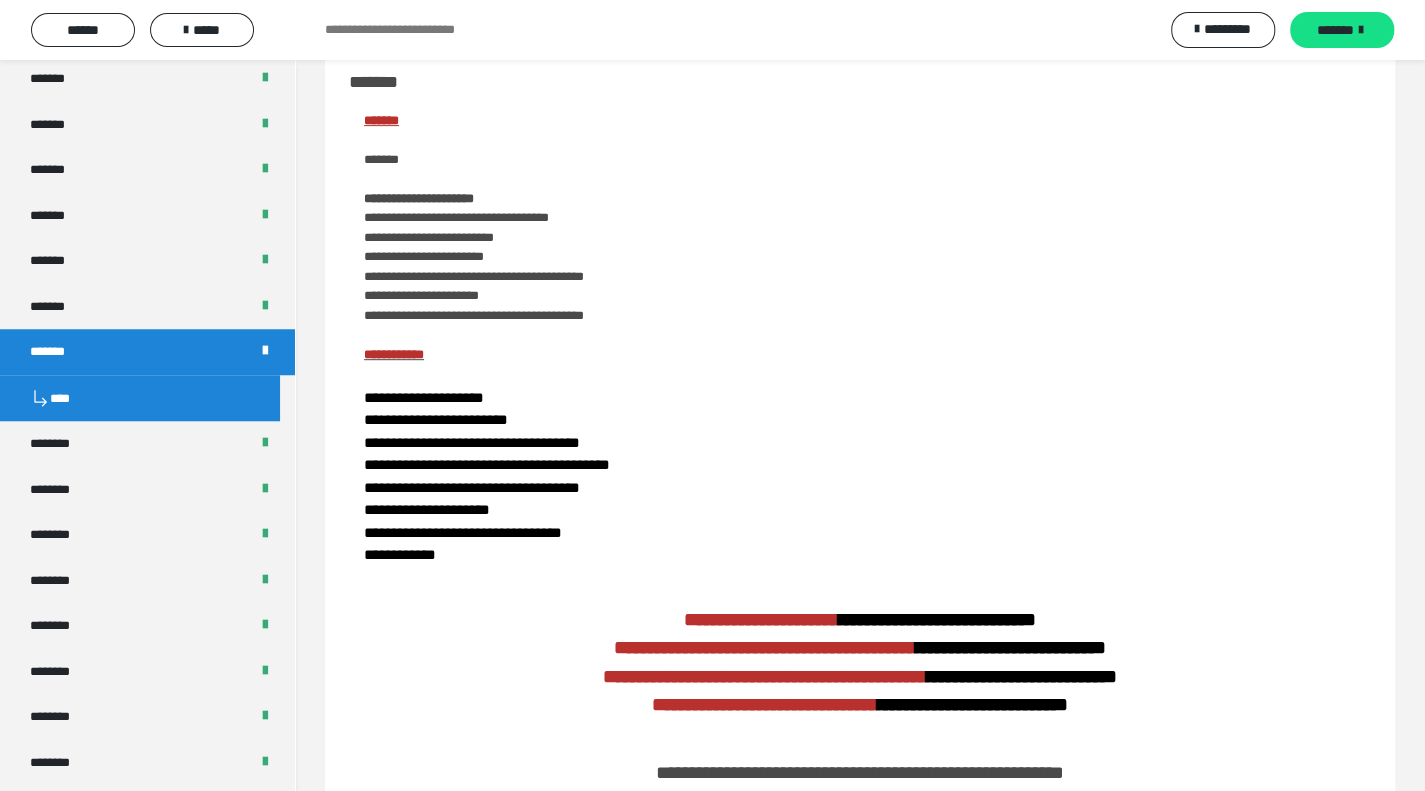 click on "*******" at bounding box center [58, 352] 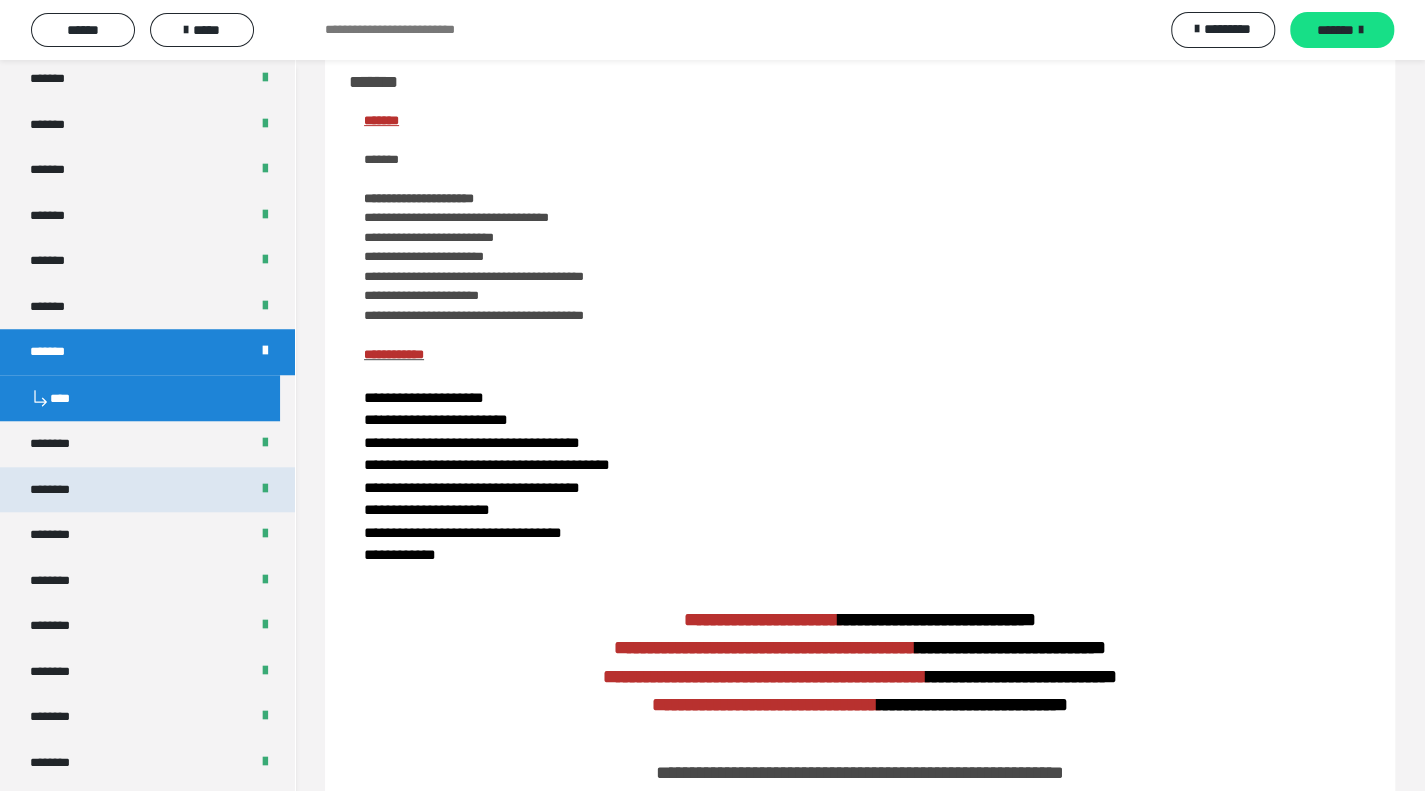 click on "********" at bounding box center (59, 490) 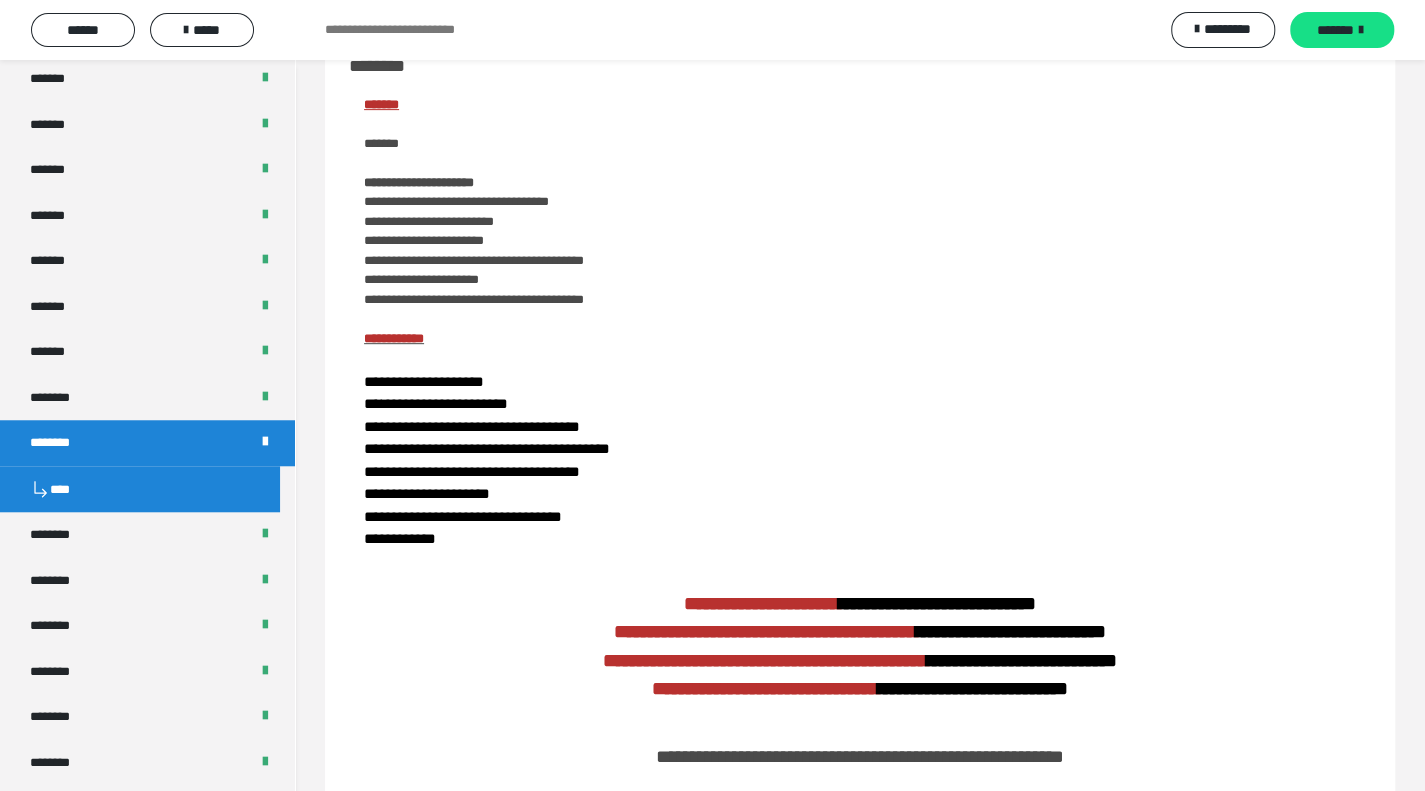 scroll, scrollTop: 357, scrollLeft: 0, axis: vertical 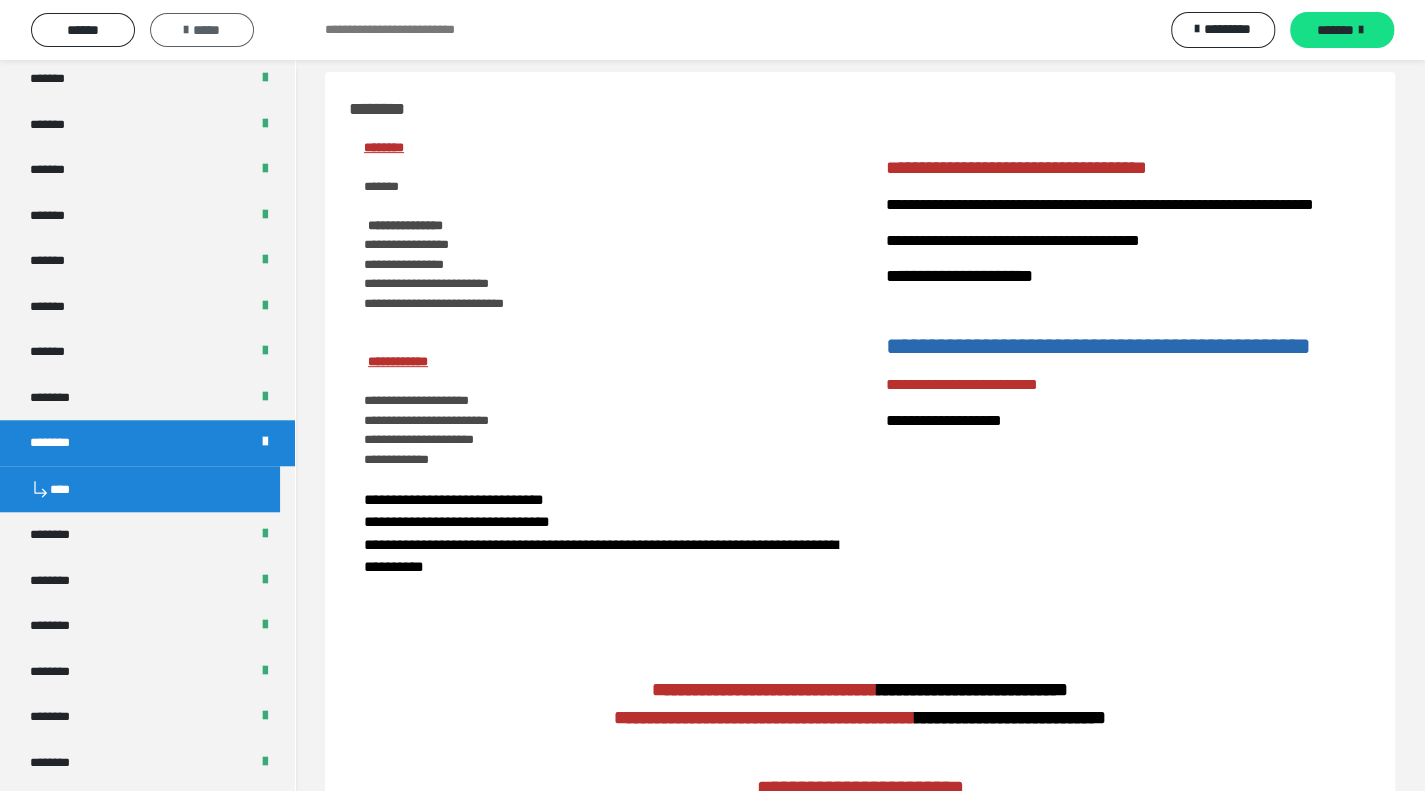 click on "*****" at bounding box center [202, 30] 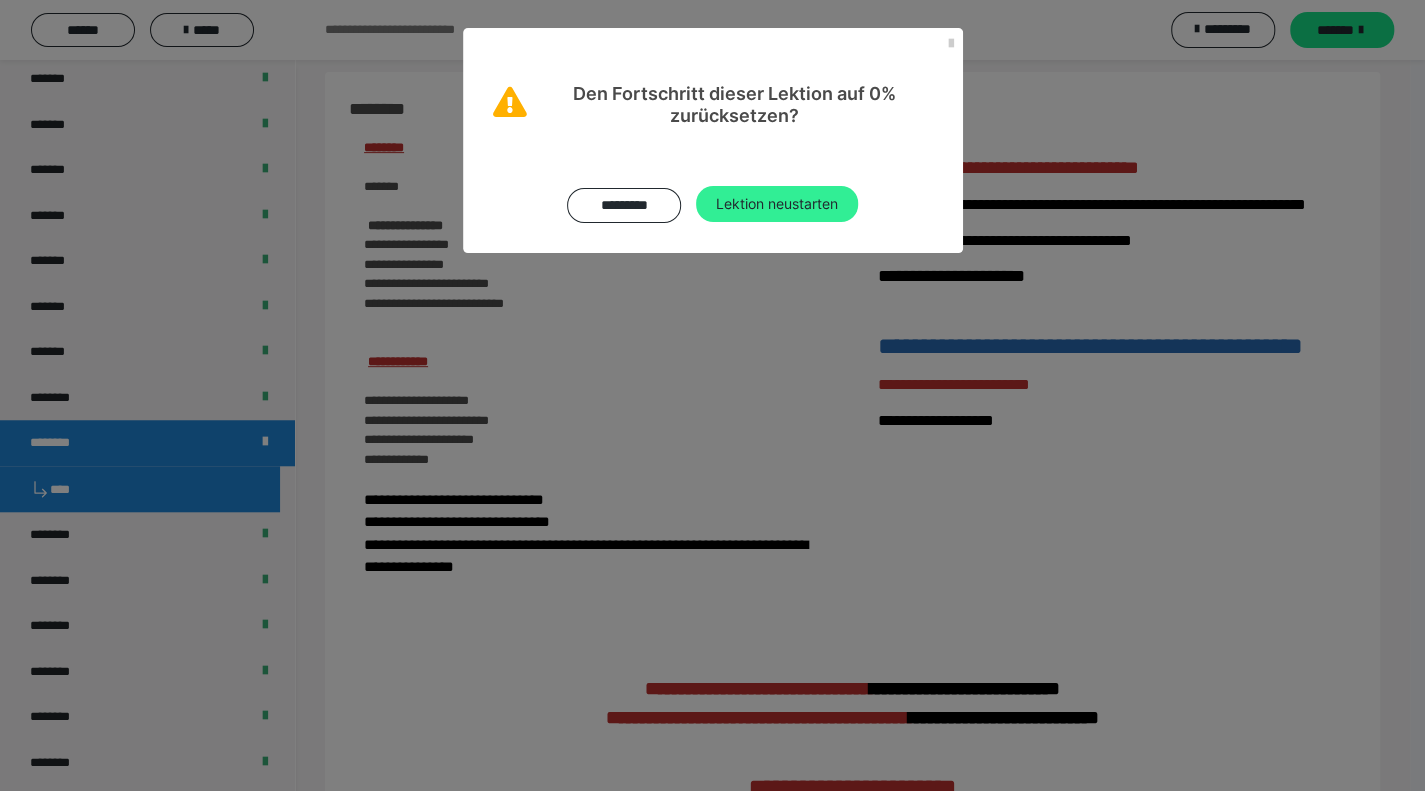 click on "Lektion neustarten" at bounding box center (777, 204) 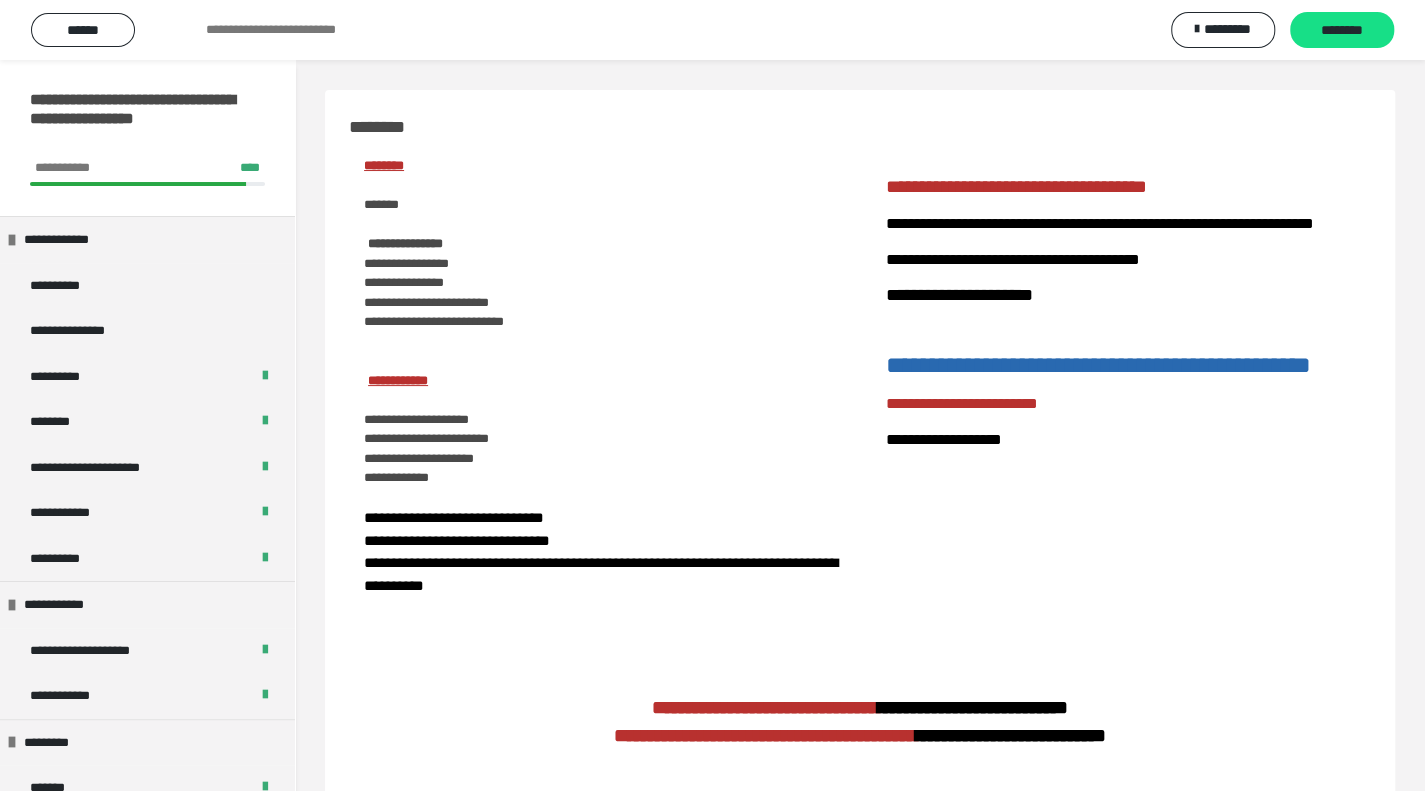 scroll, scrollTop: 200, scrollLeft: 0, axis: vertical 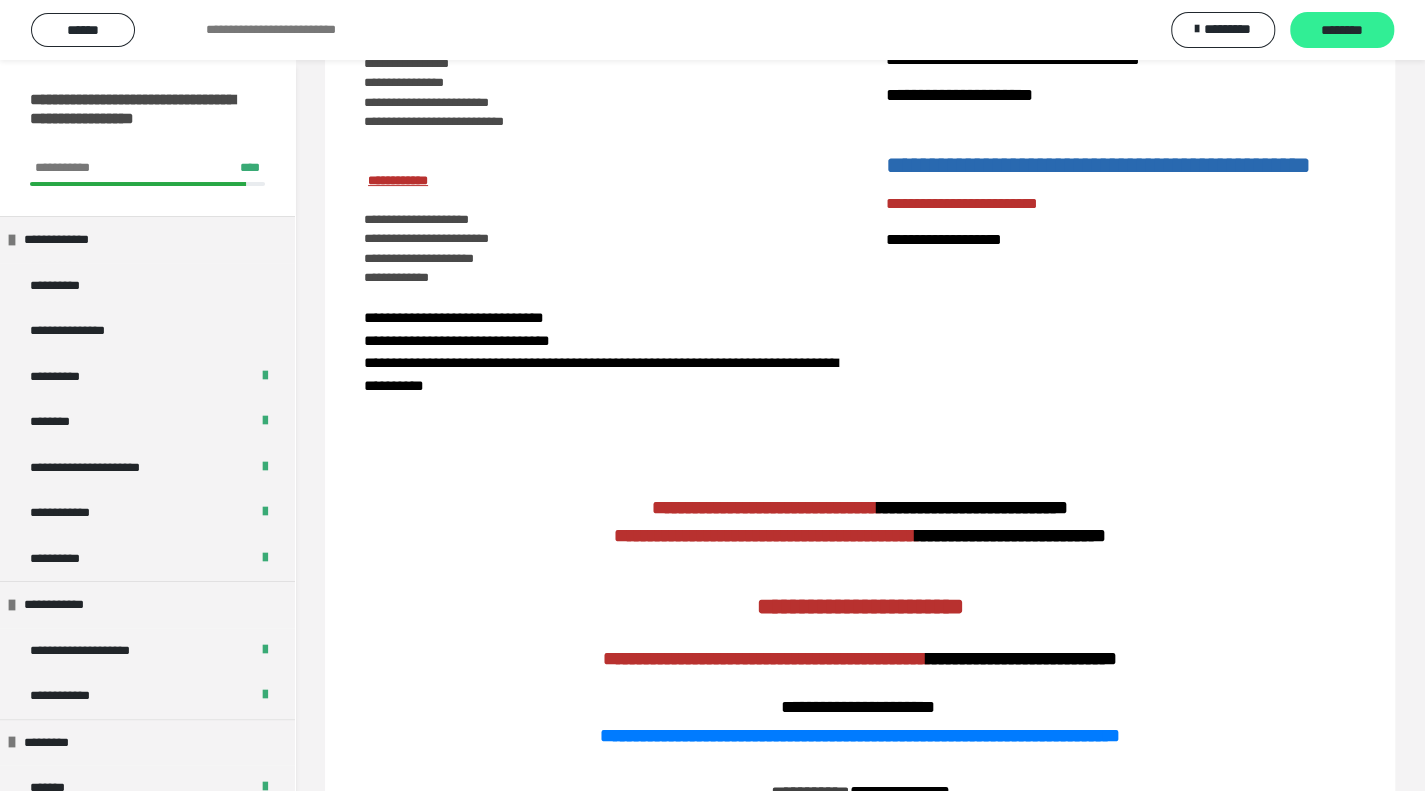 click on "********" at bounding box center (1342, 31) 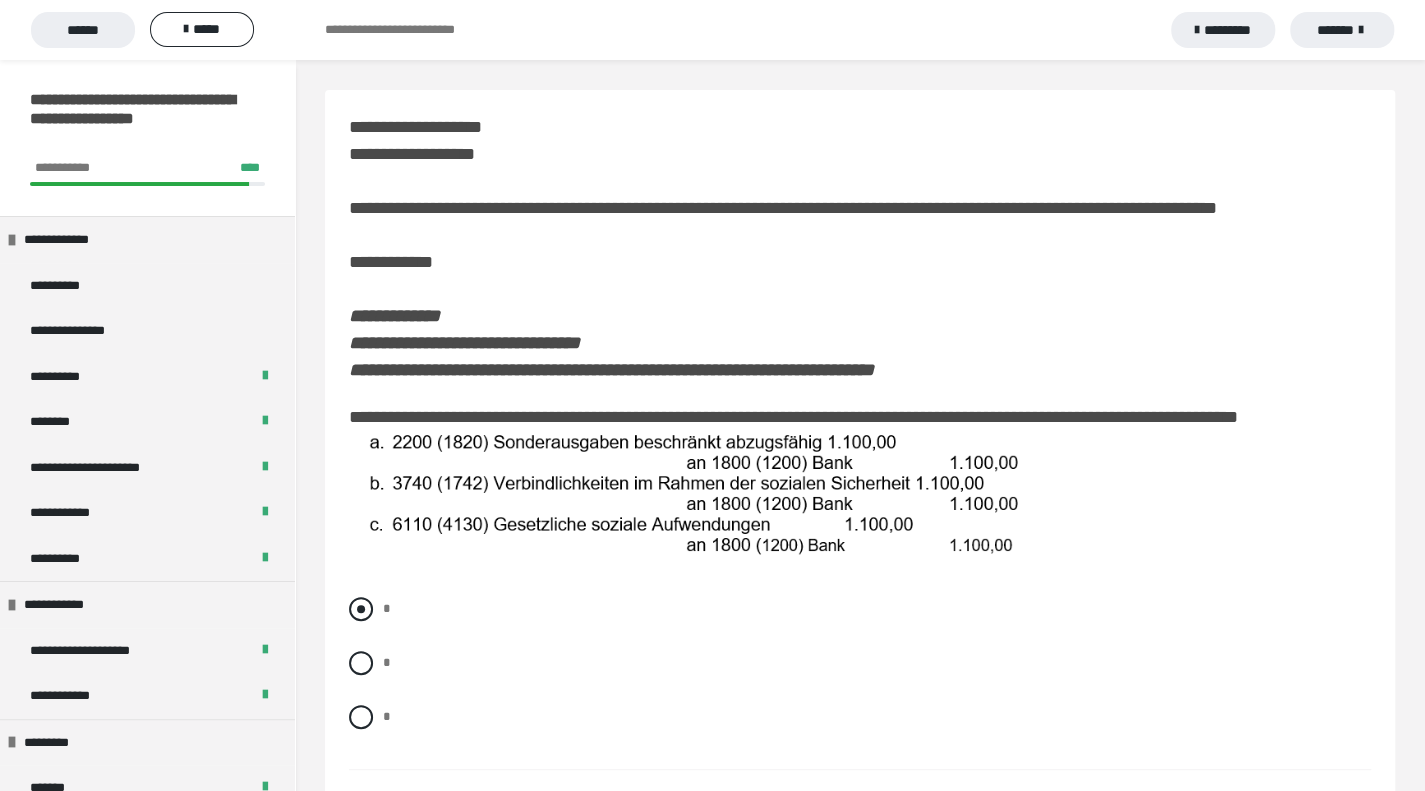 click at bounding box center (361, 609) 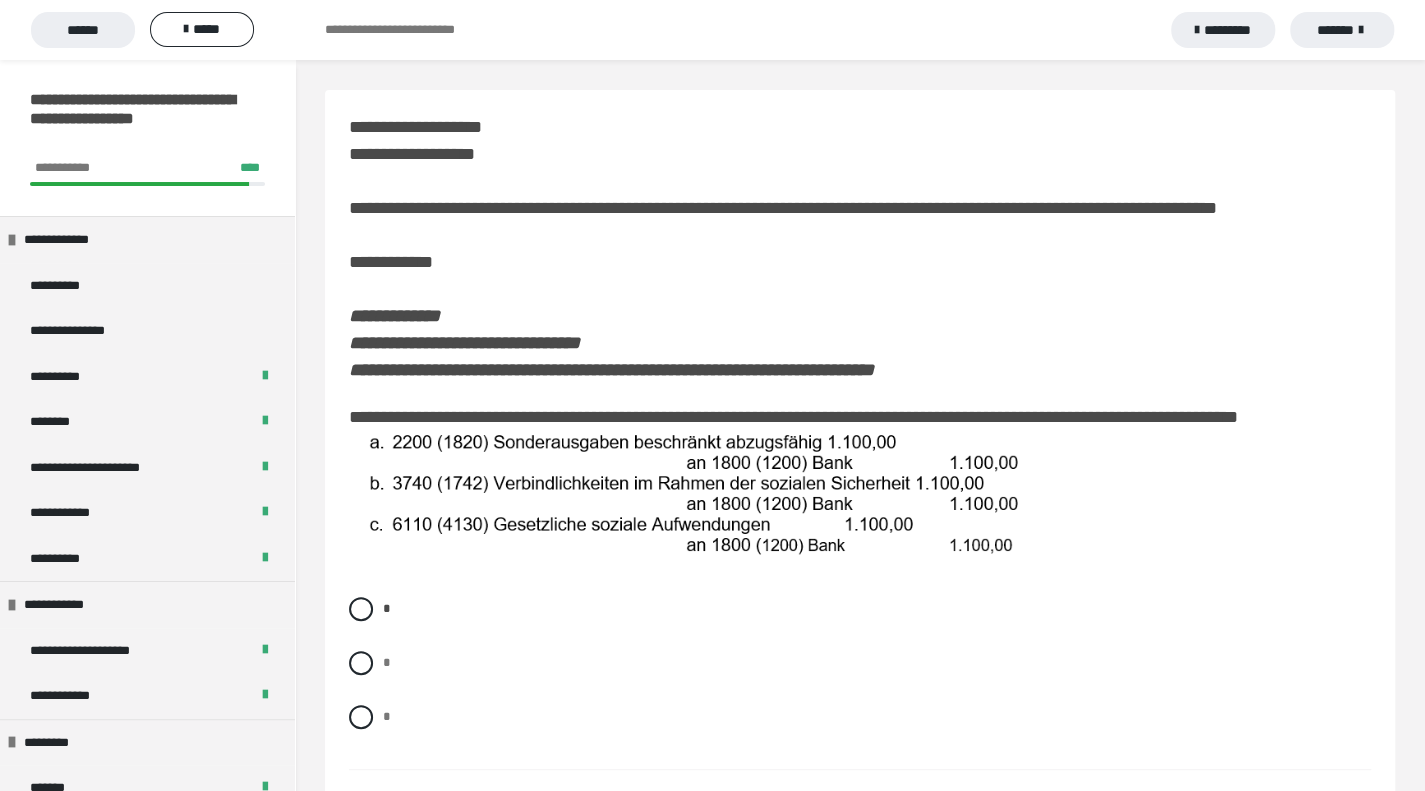 scroll, scrollTop: 200, scrollLeft: 0, axis: vertical 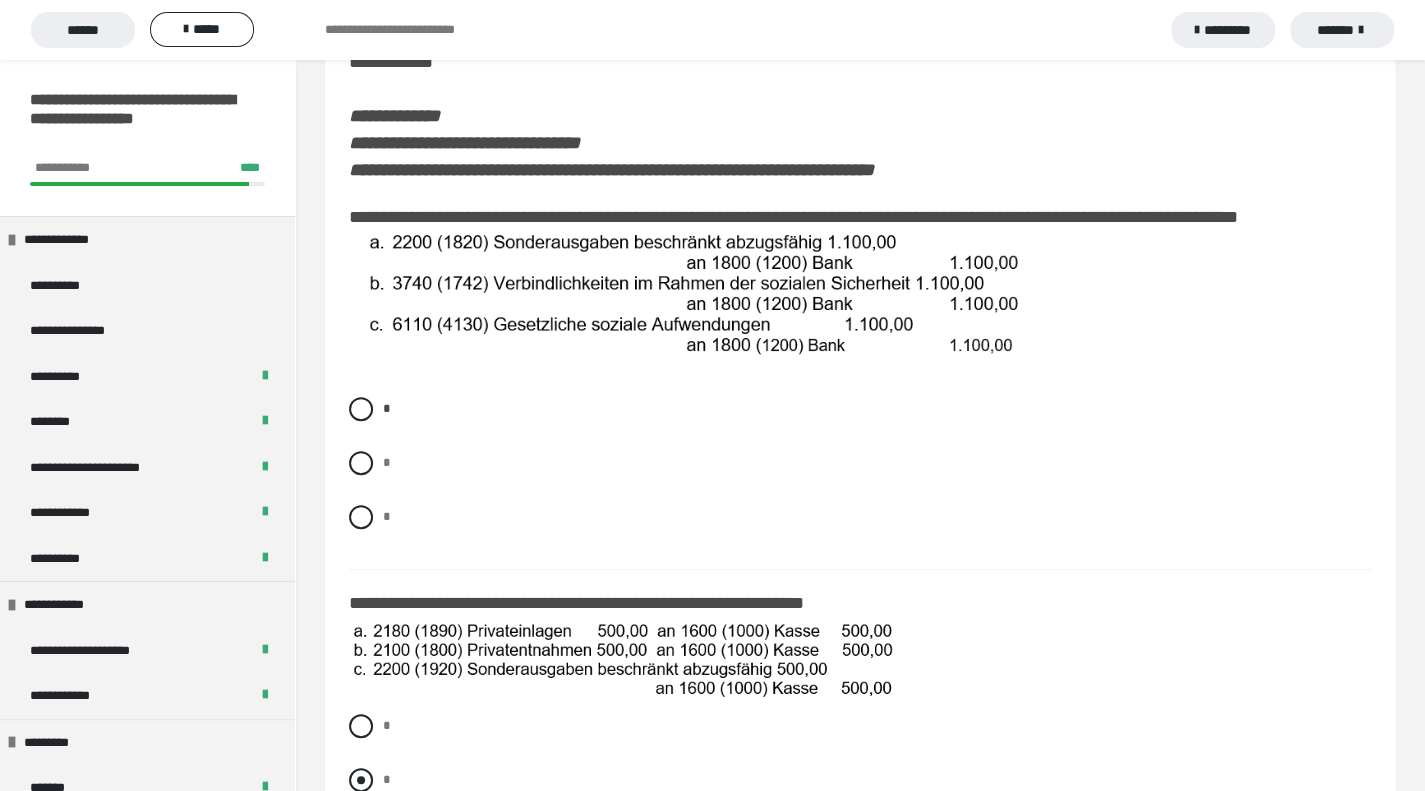 click at bounding box center [361, 780] 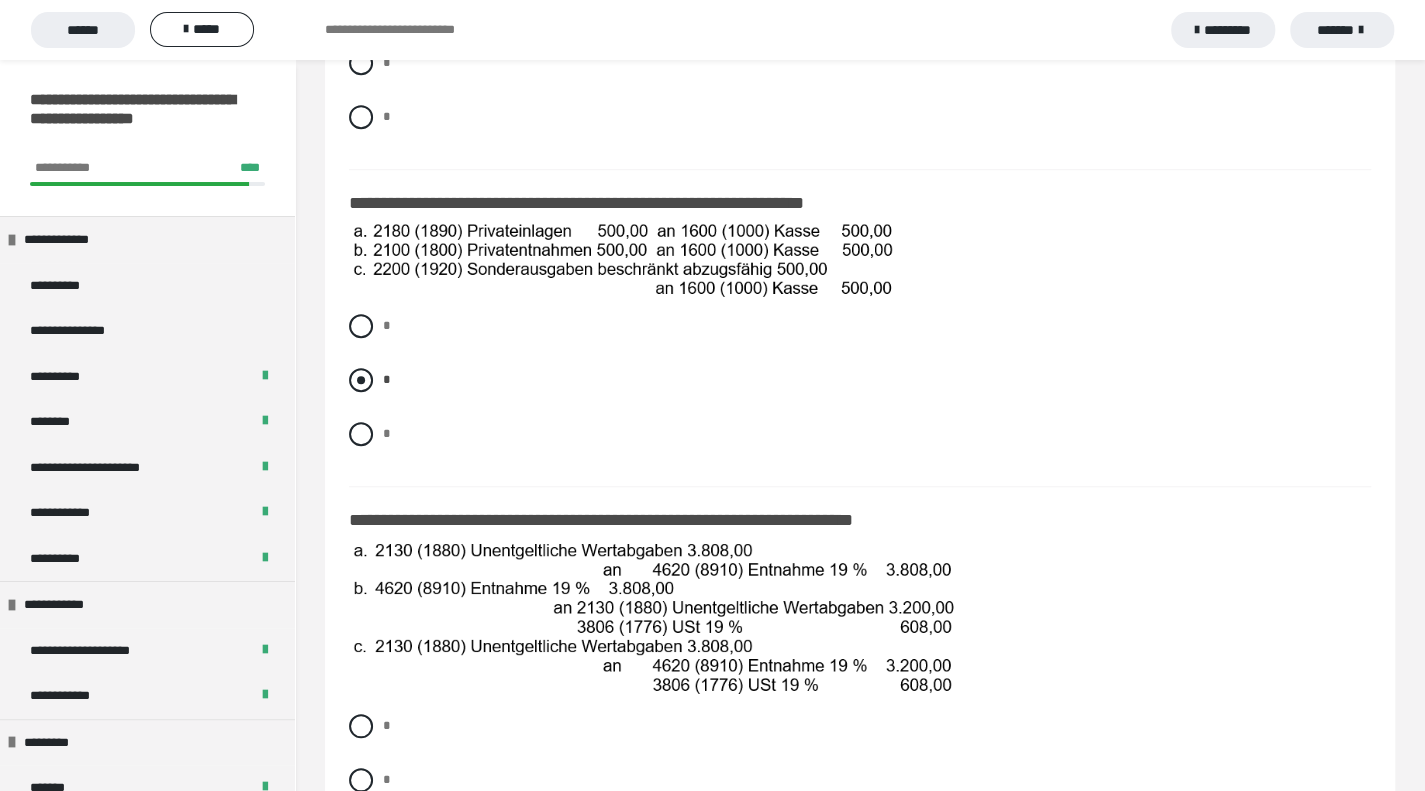 scroll, scrollTop: 800, scrollLeft: 0, axis: vertical 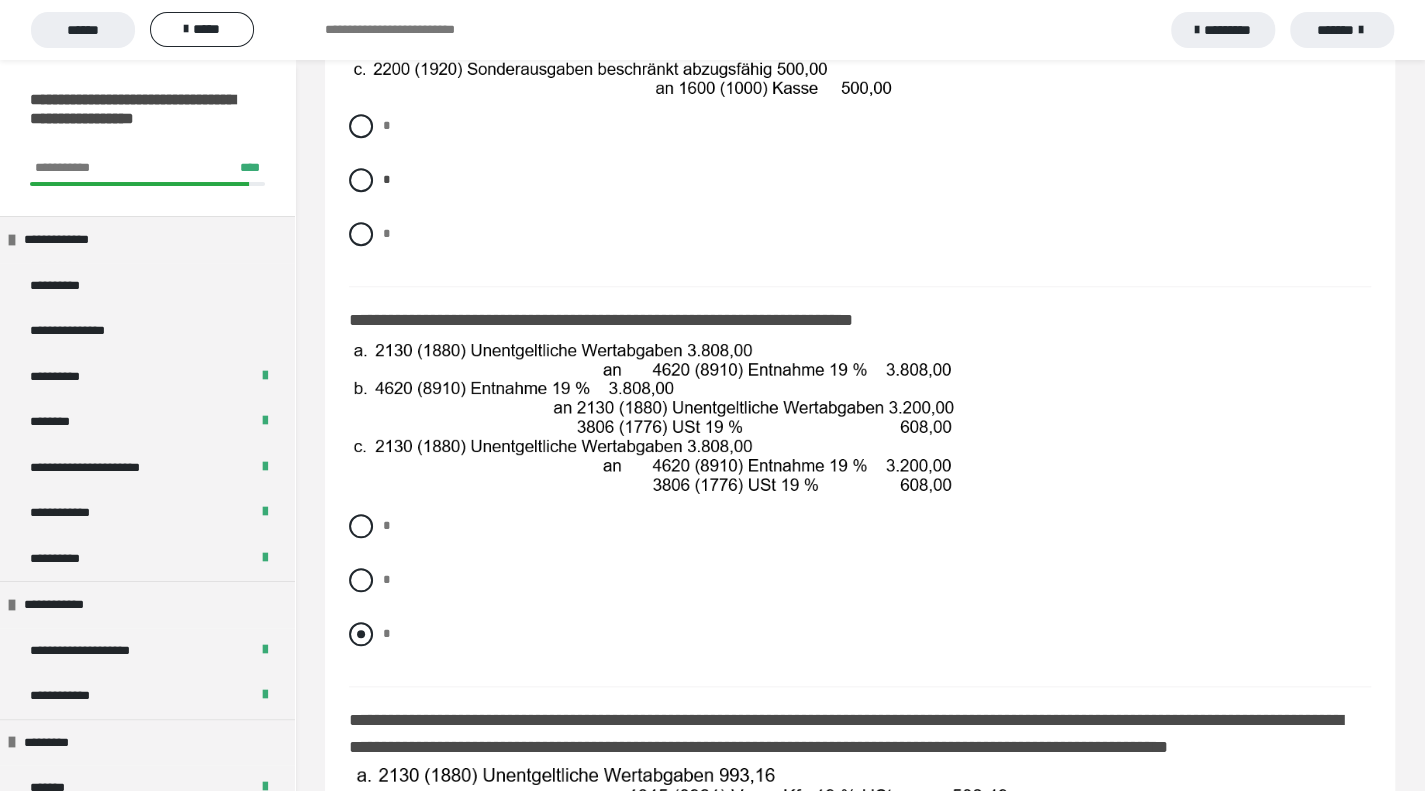 click on "*" at bounding box center (860, 634) 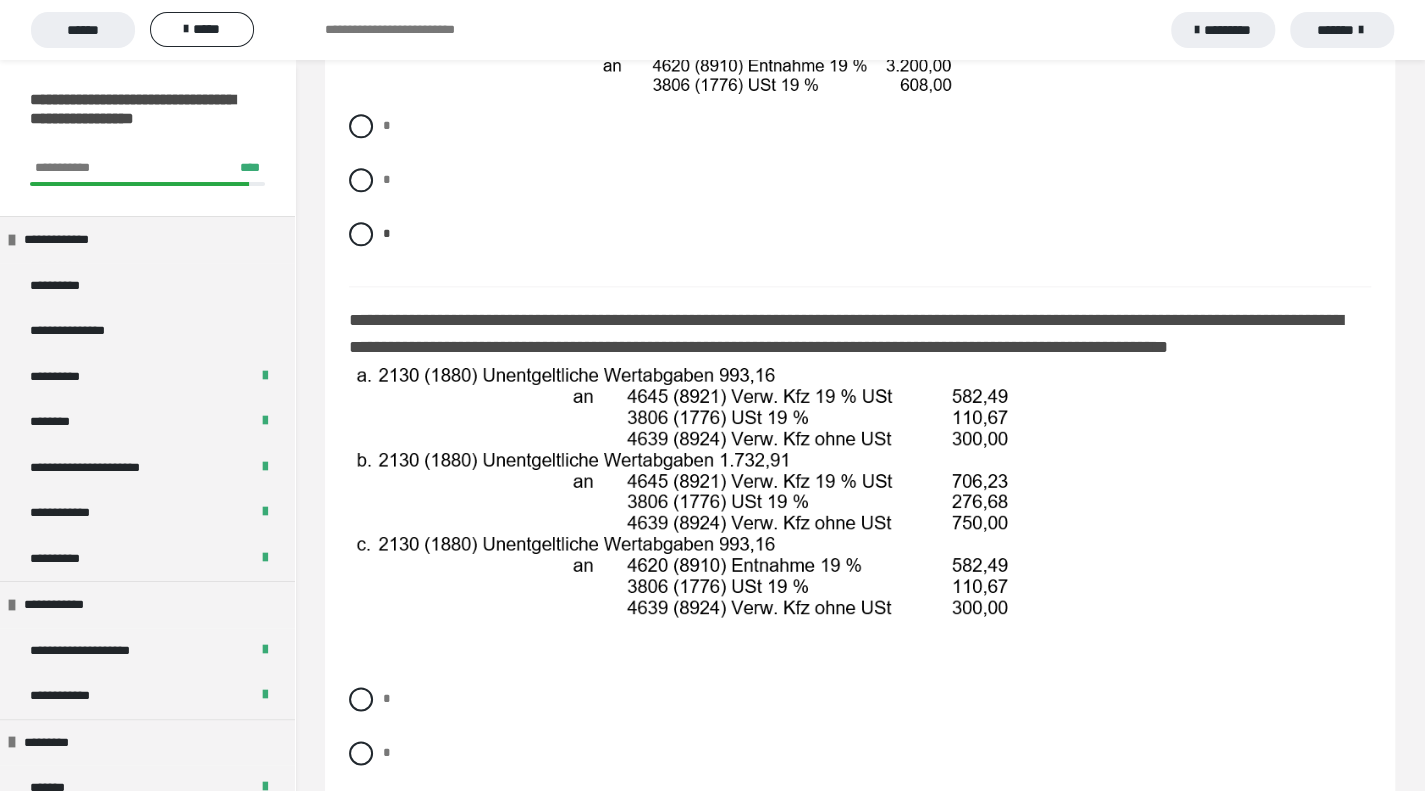 scroll, scrollTop: 1300, scrollLeft: 0, axis: vertical 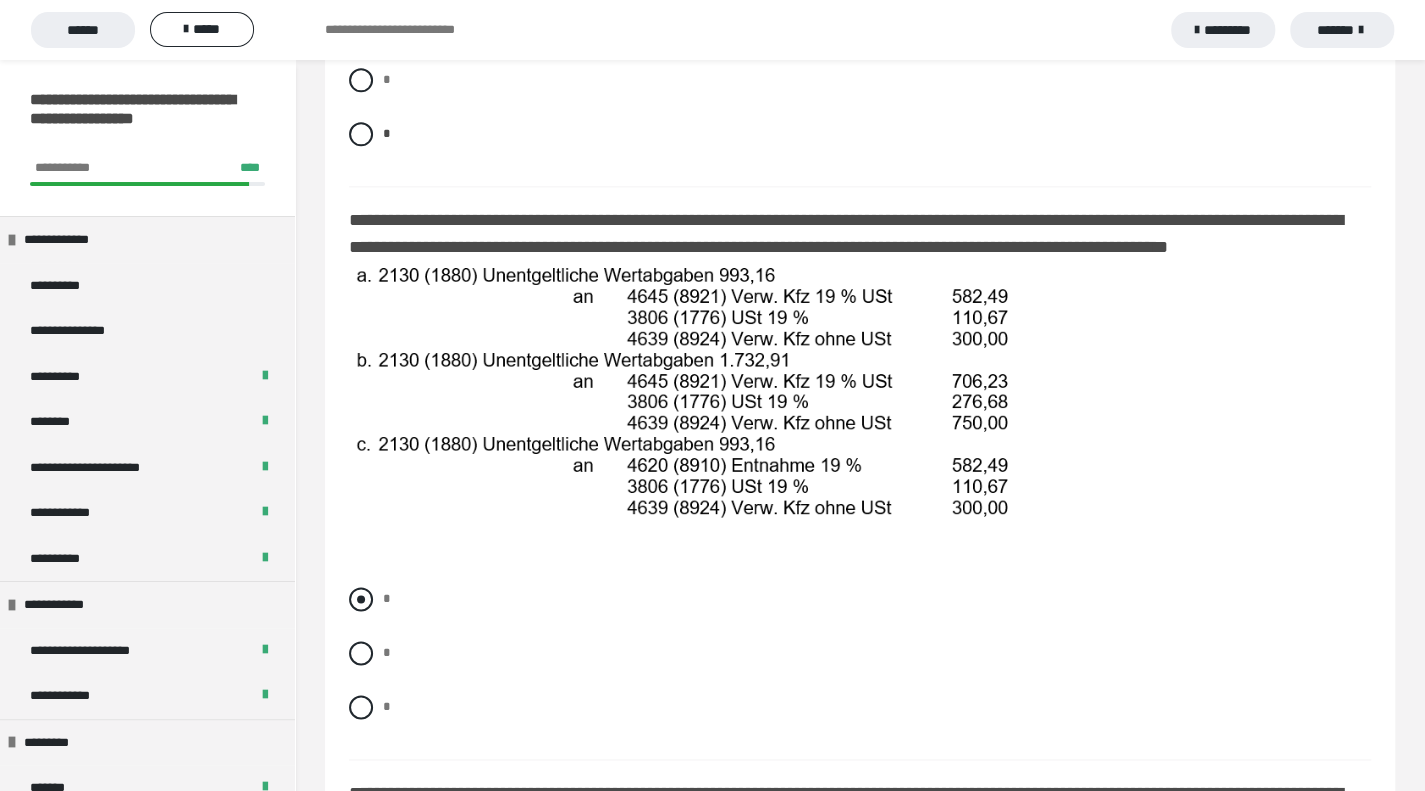 click at bounding box center (361, 599) 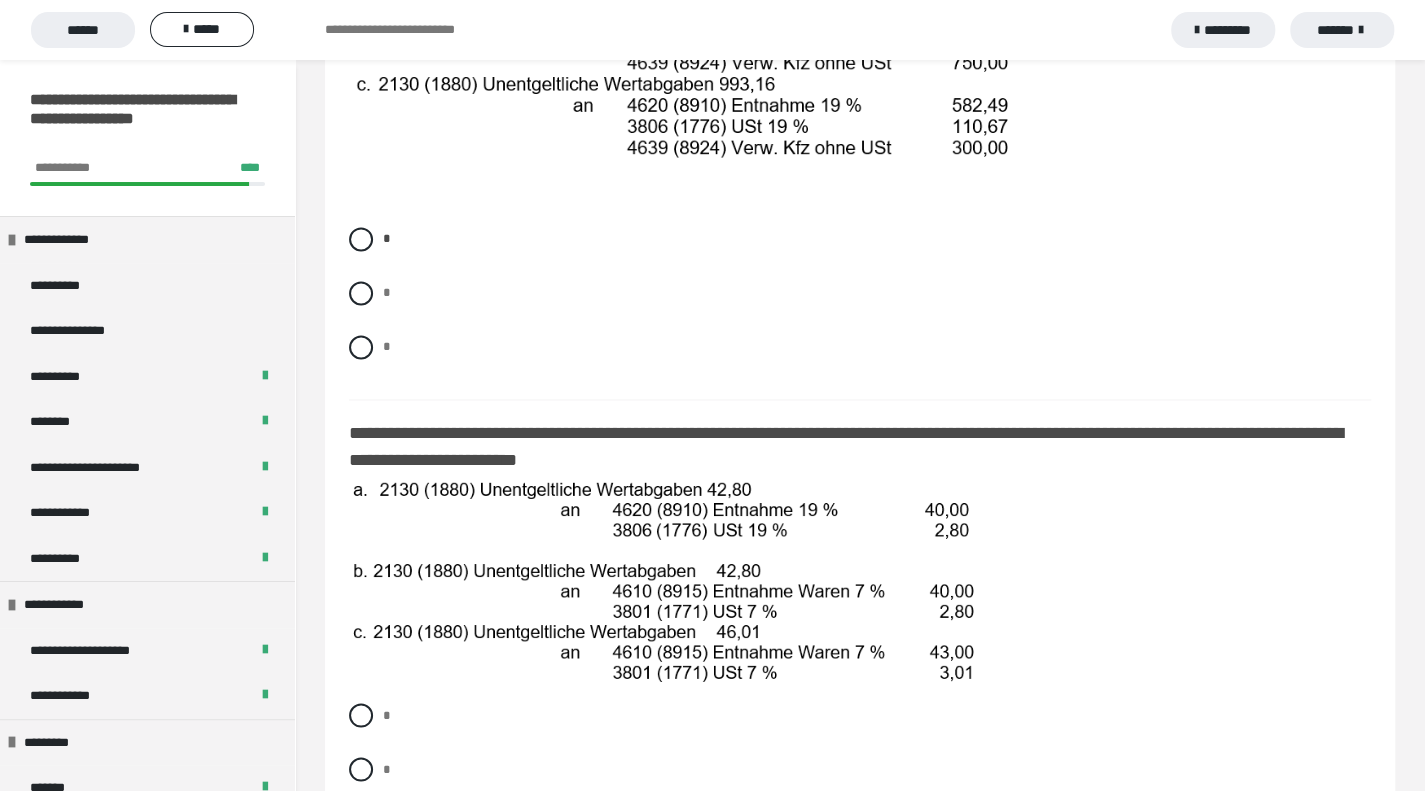 scroll, scrollTop: 1860, scrollLeft: 0, axis: vertical 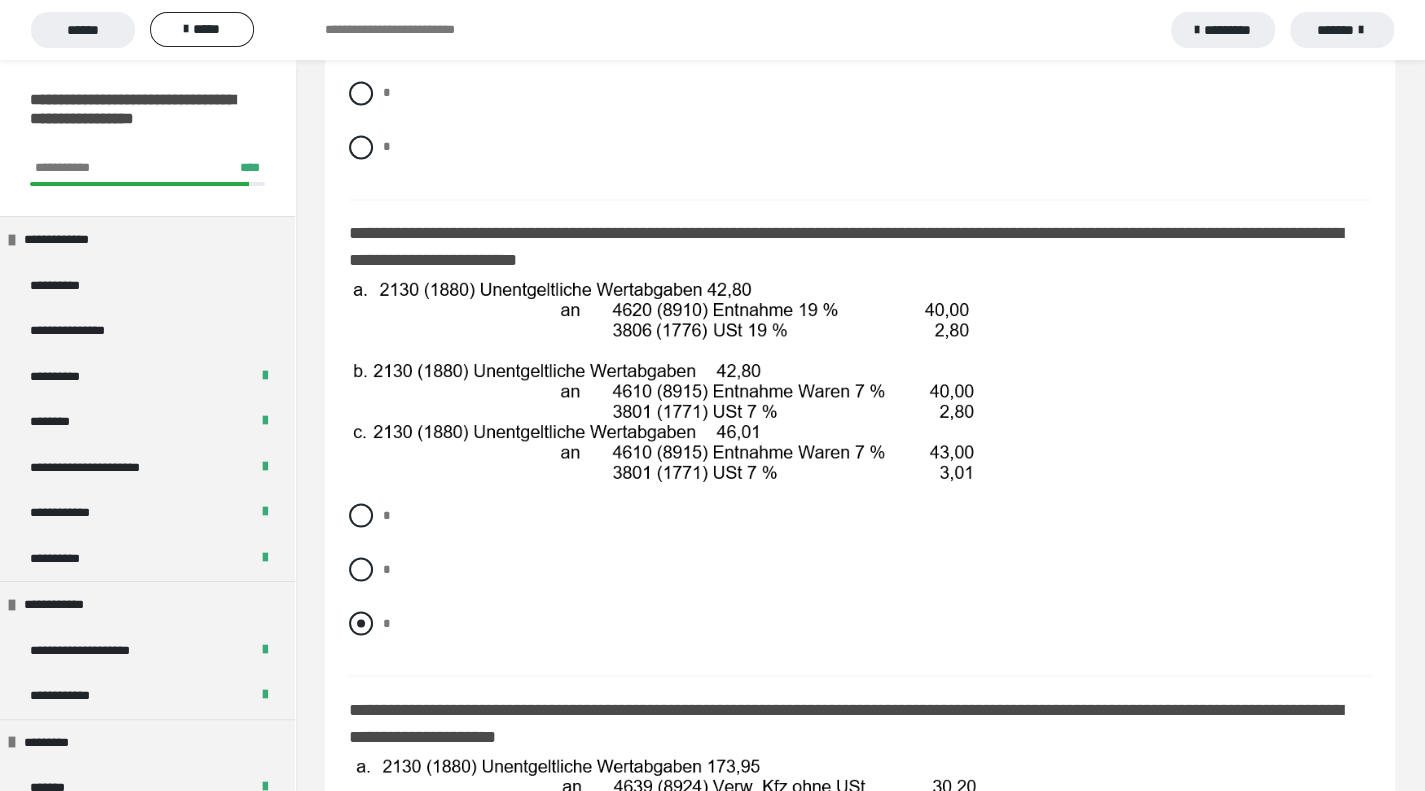 click at bounding box center [361, 623] 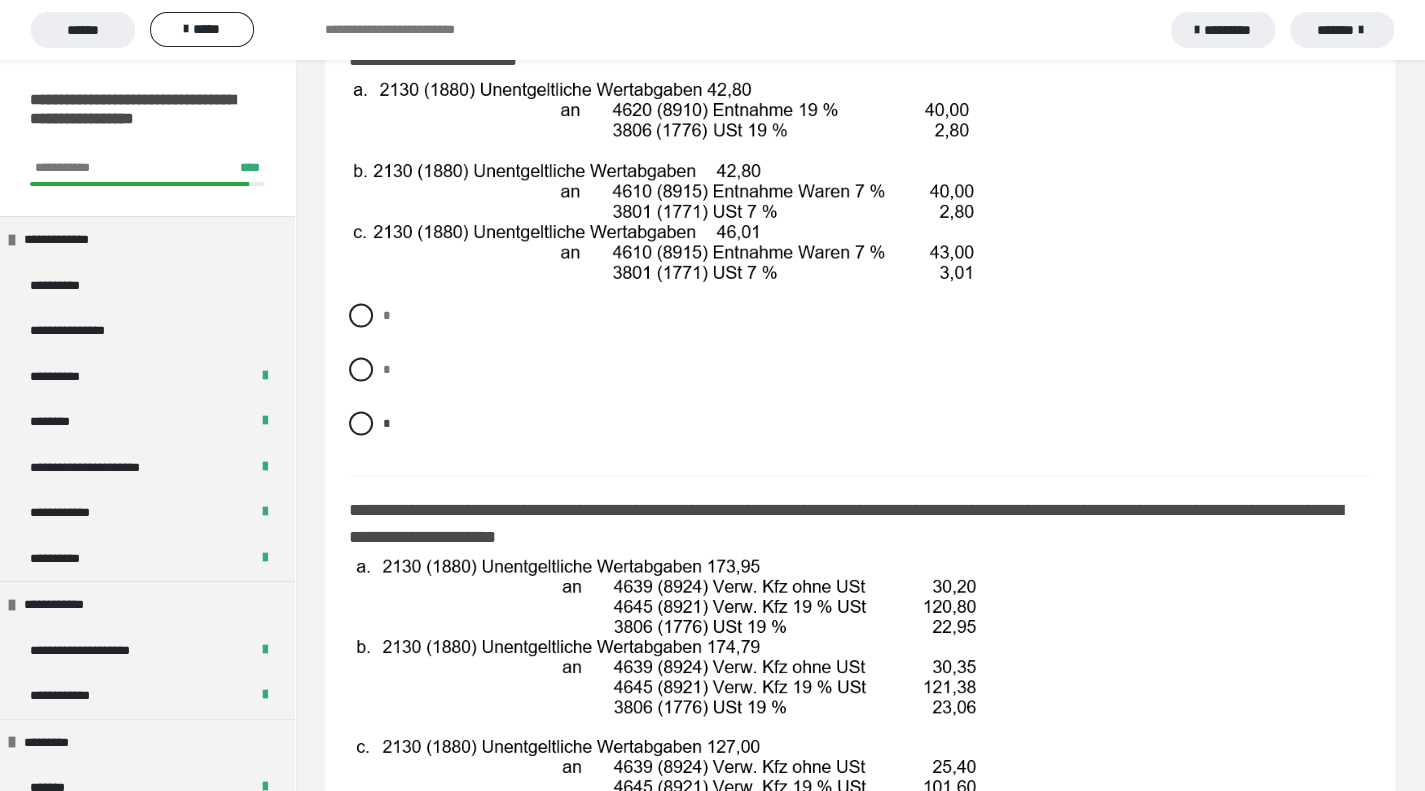 scroll, scrollTop: 2160, scrollLeft: 0, axis: vertical 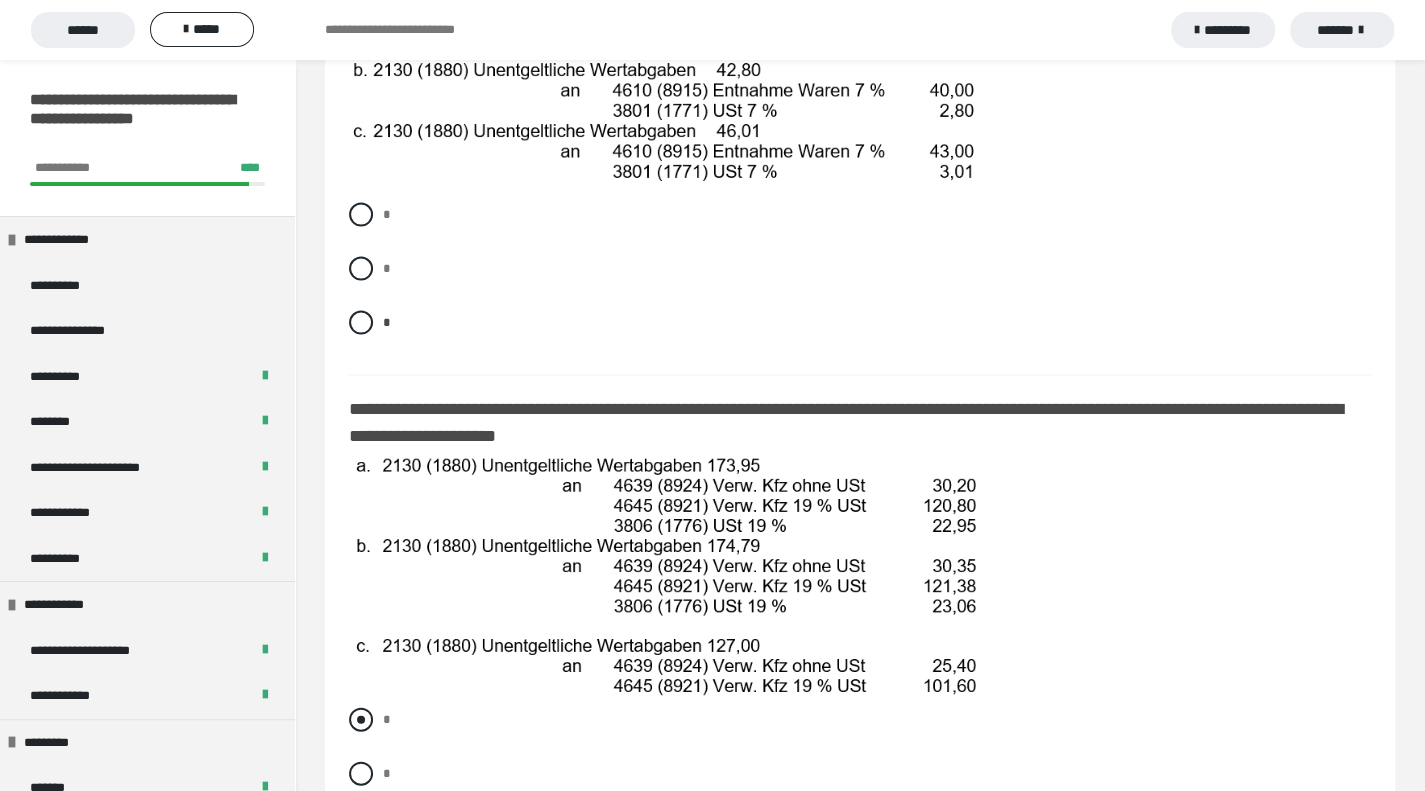 click at bounding box center (361, 720) 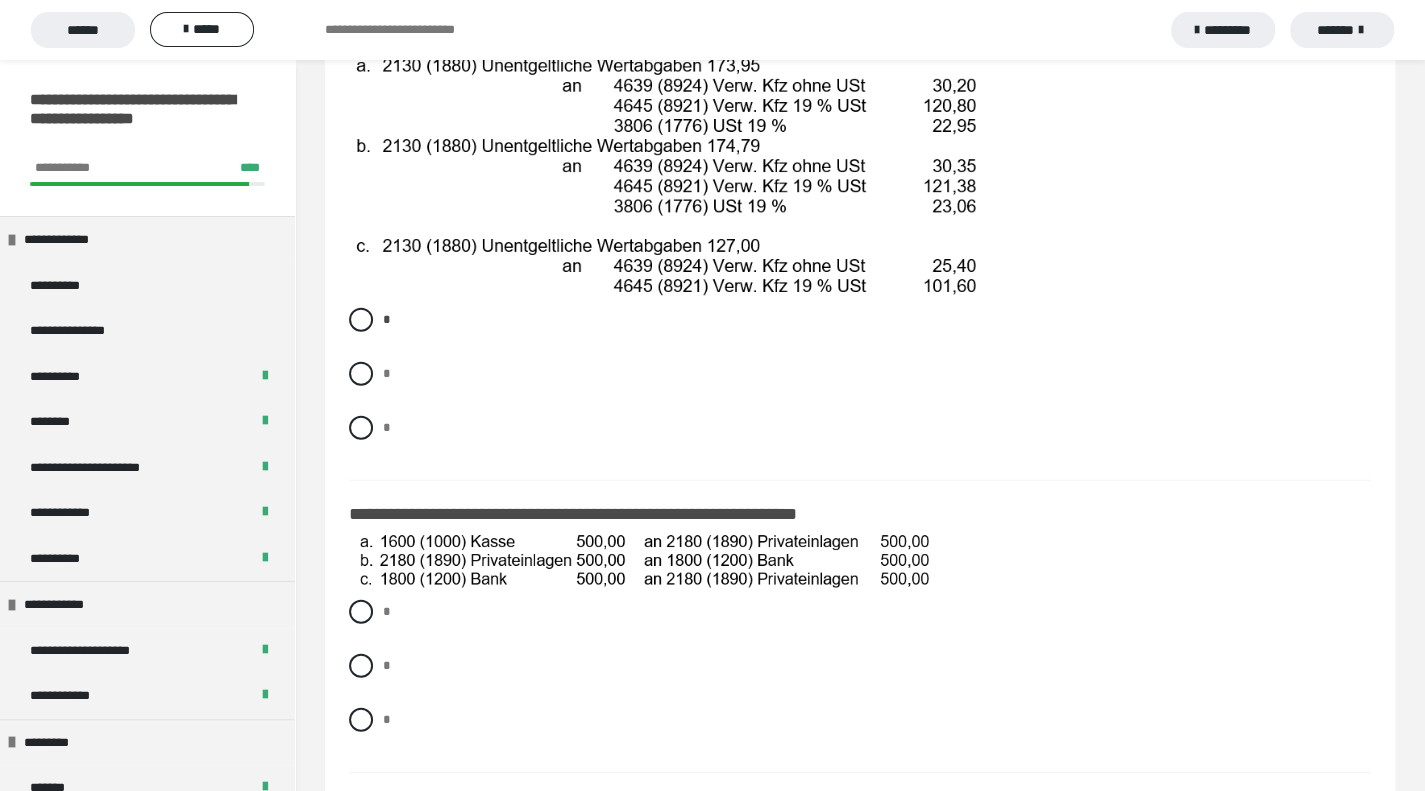 scroll, scrollTop: 2660, scrollLeft: 0, axis: vertical 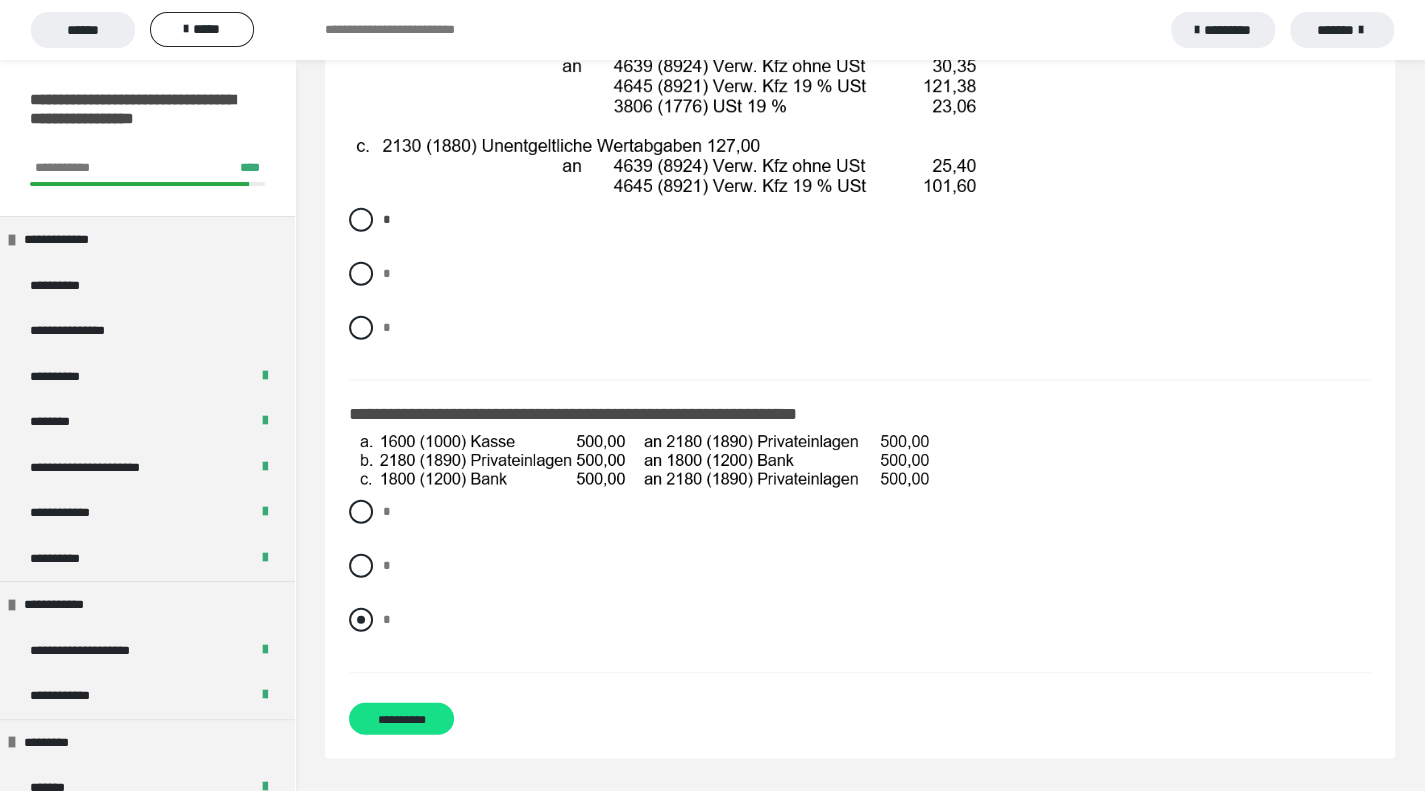 click at bounding box center [361, 620] 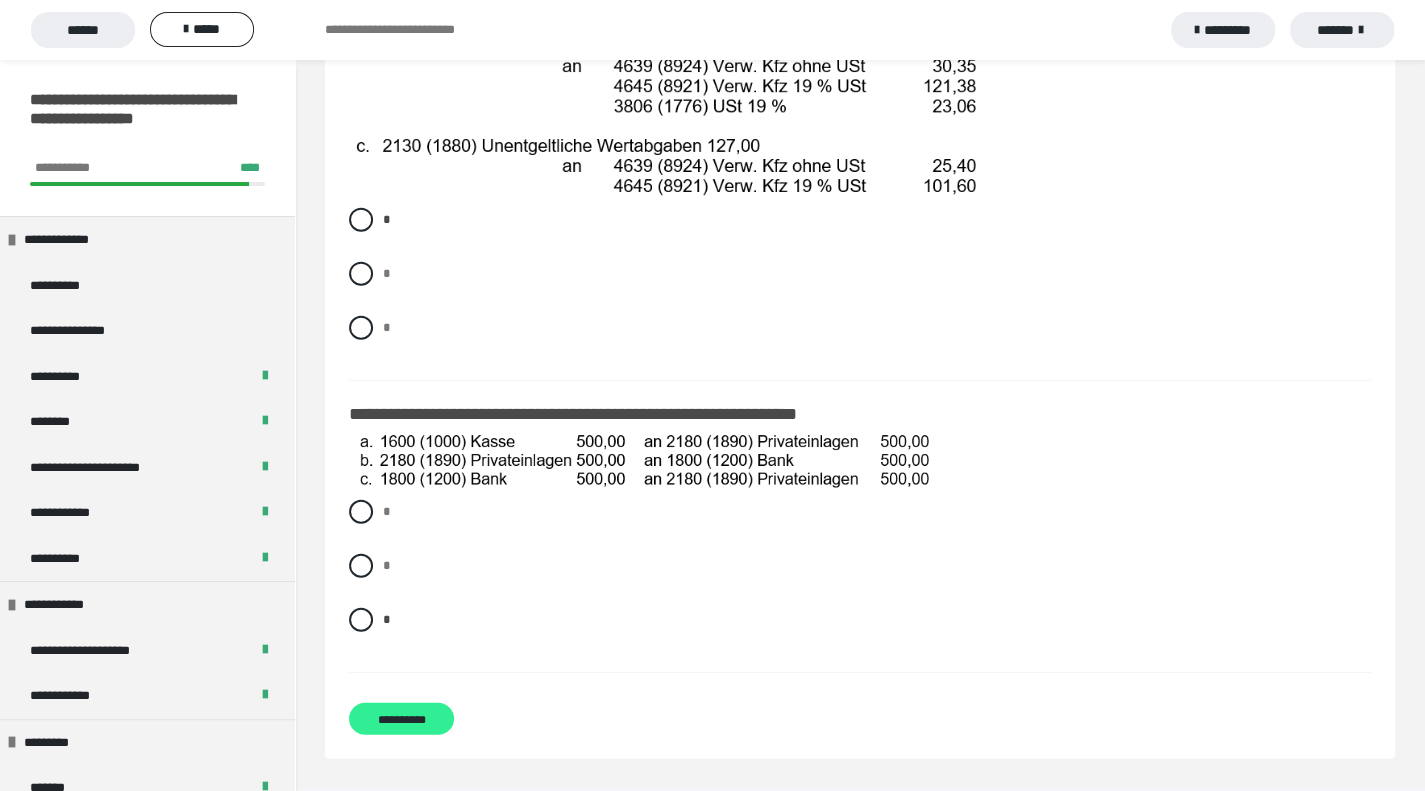 click on "**********" at bounding box center (401, 719) 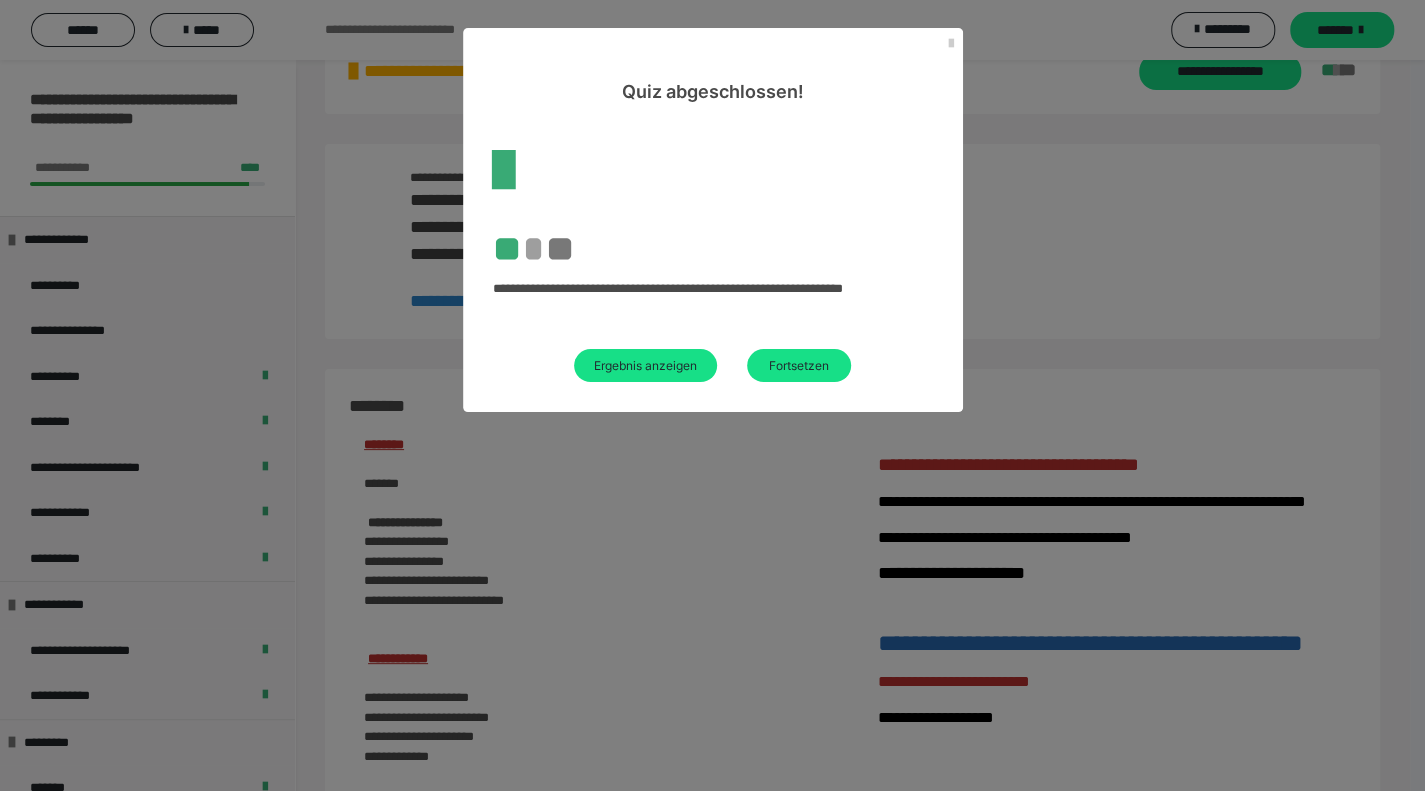 scroll, scrollTop: 2660, scrollLeft: 0, axis: vertical 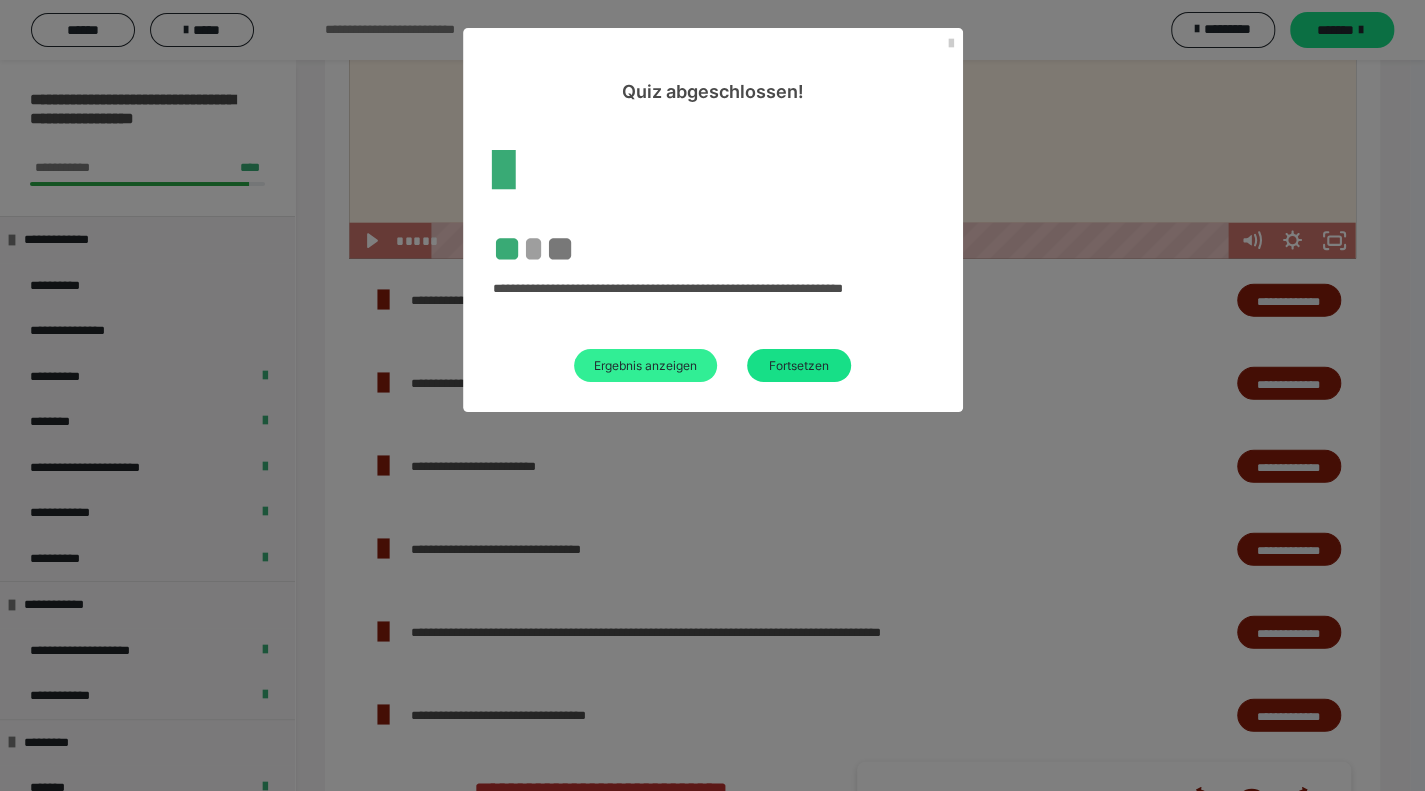 click on "Ergebnis anzeigen" at bounding box center [645, 365] 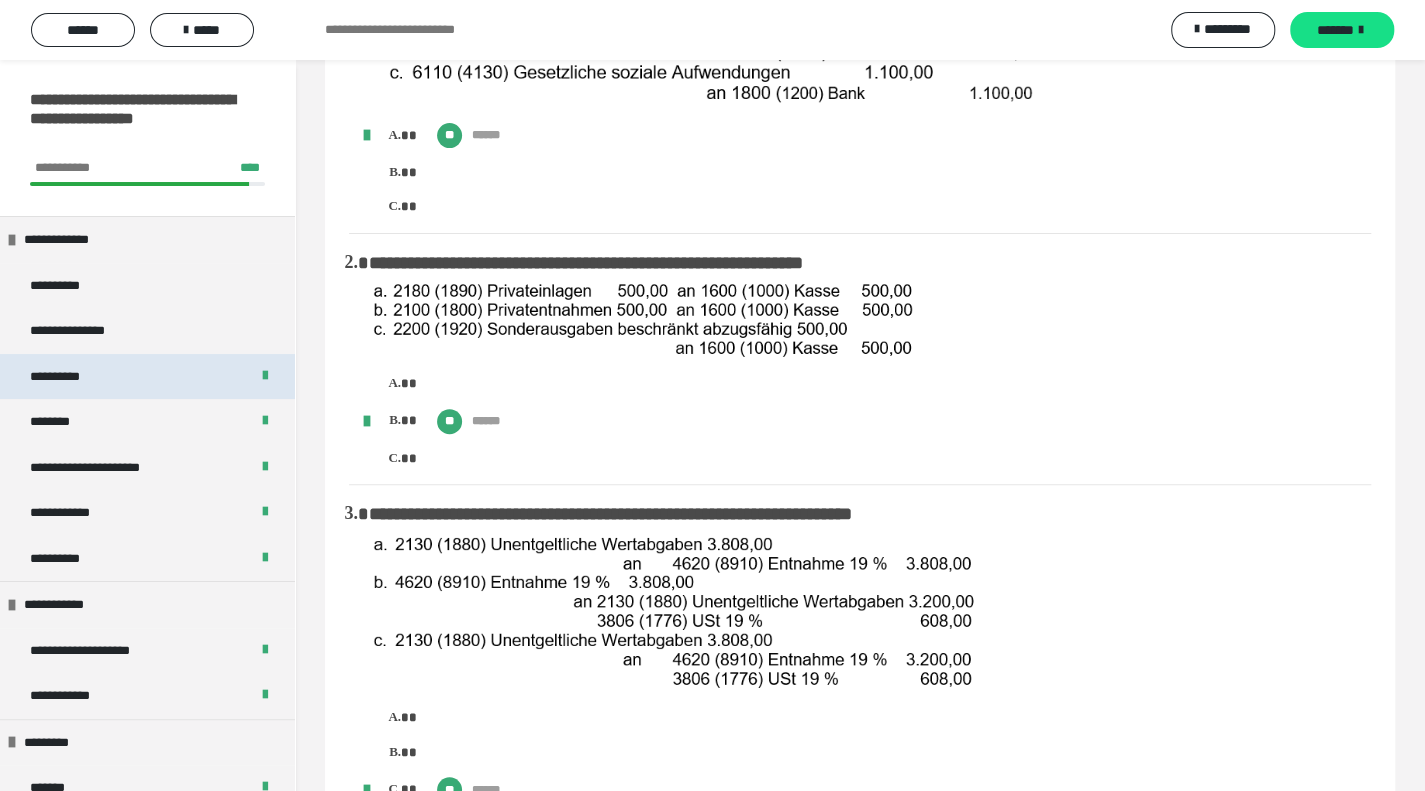 scroll, scrollTop: 500, scrollLeft: 0, axis: vertical 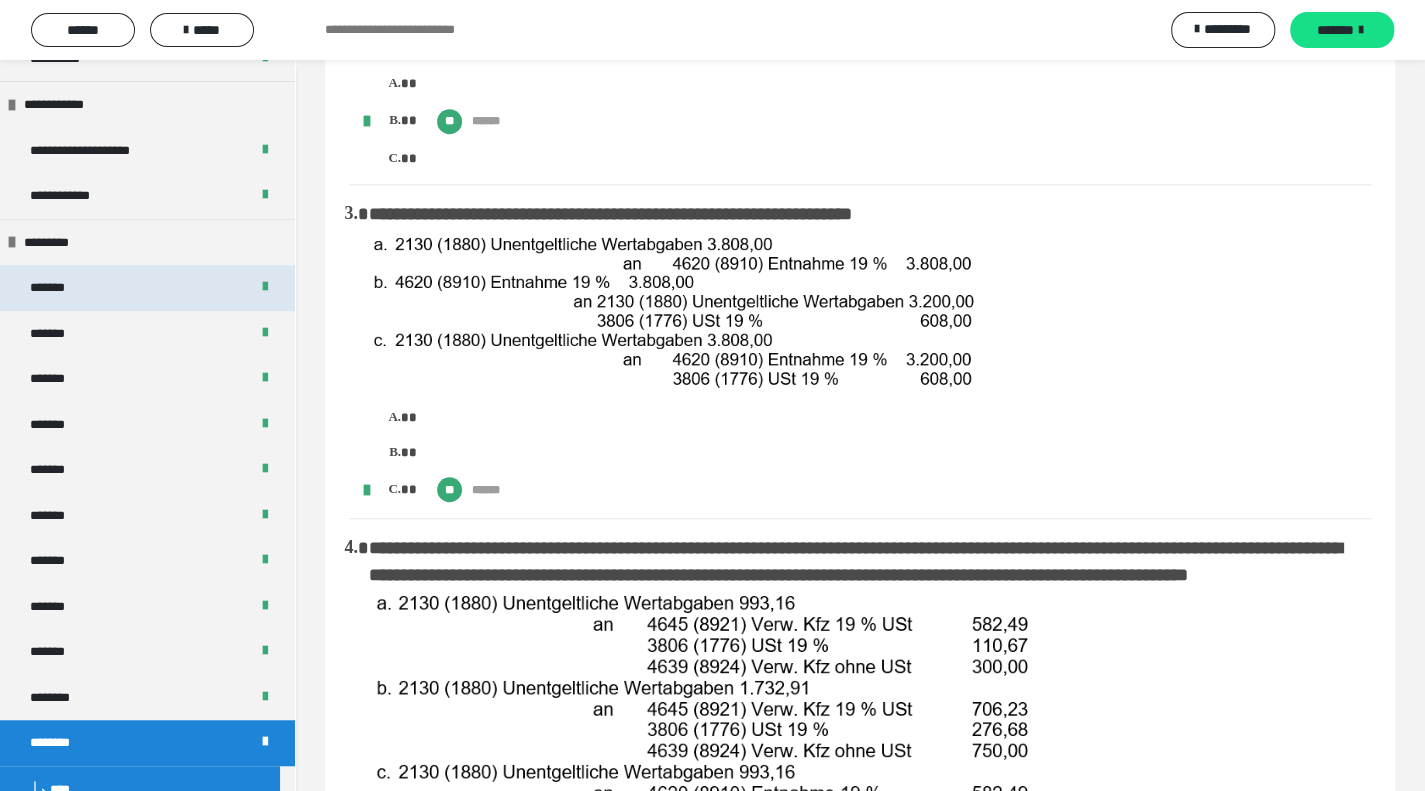 click at bounding box center [265, 287] 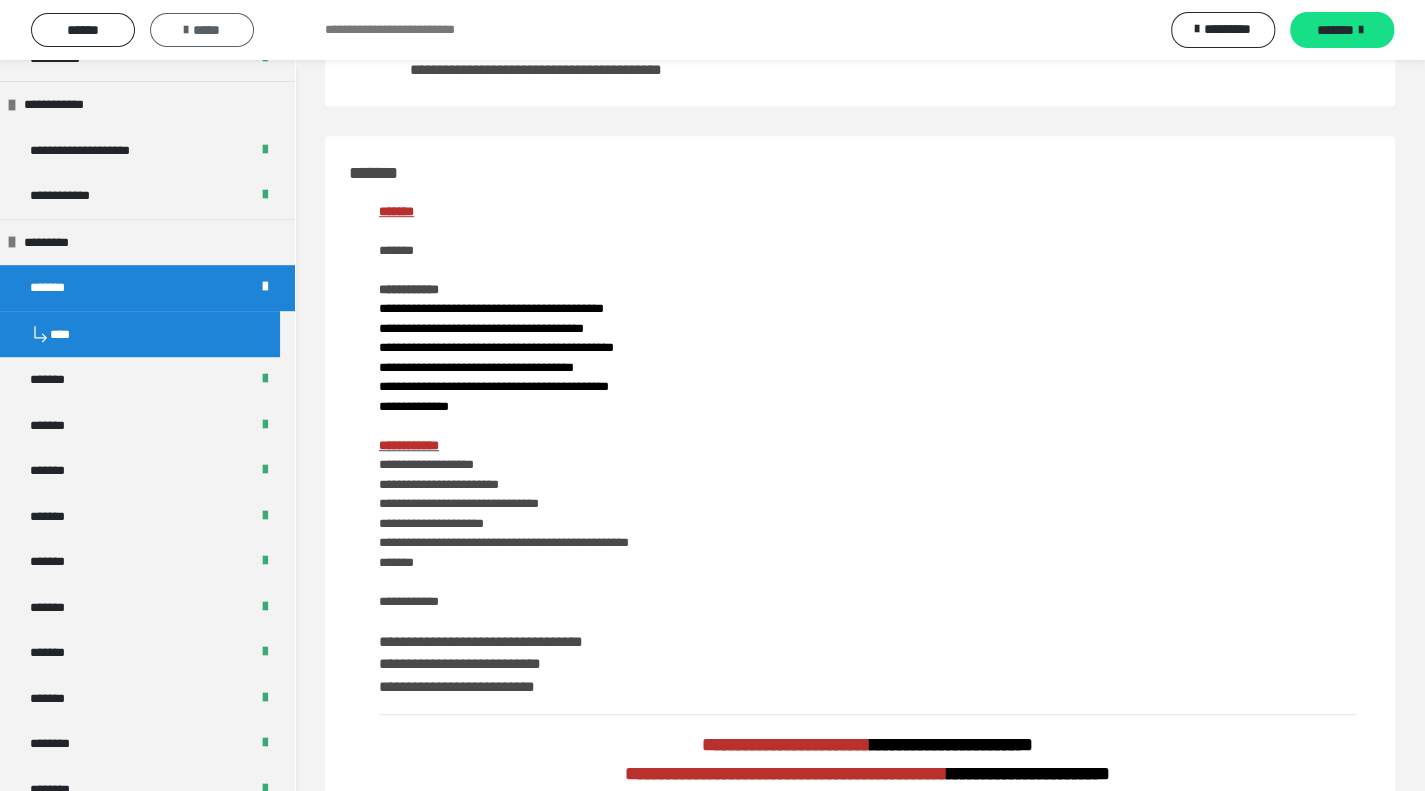 click on "*****" at bounding box center [202, 30] 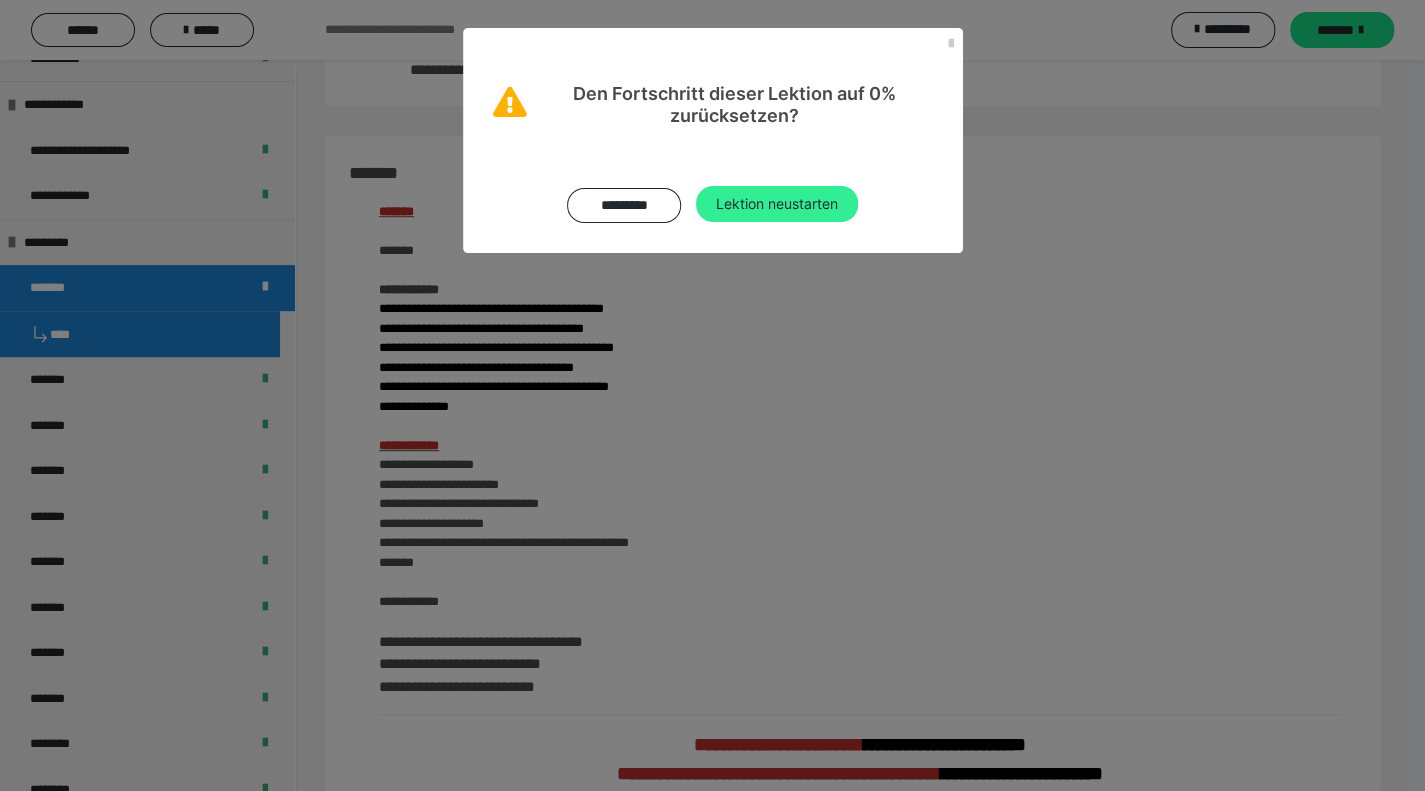 click on "Lektion neustarten" at bounding box center [777, 204] 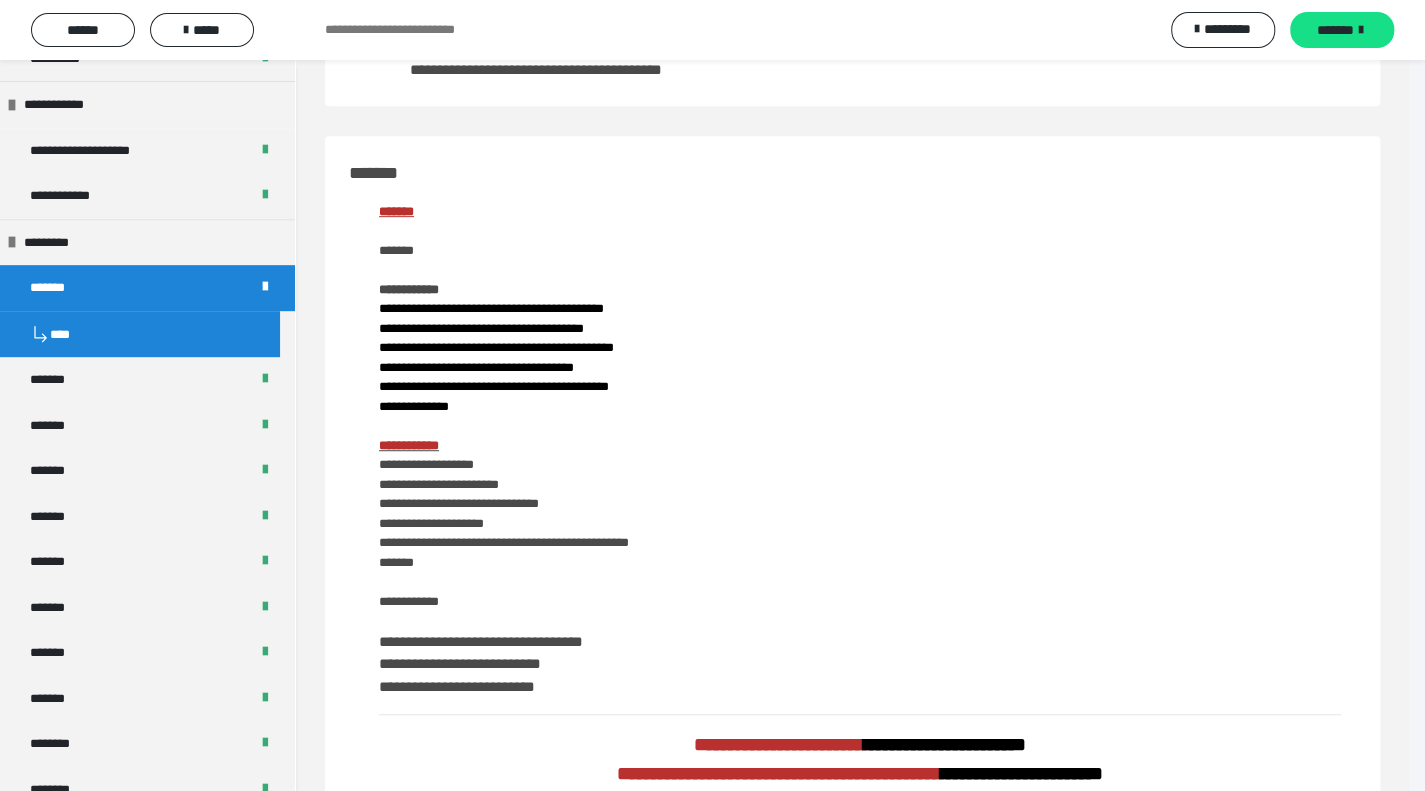 scroll, scrollTop: 0, scrollLeft: 0, axis: both 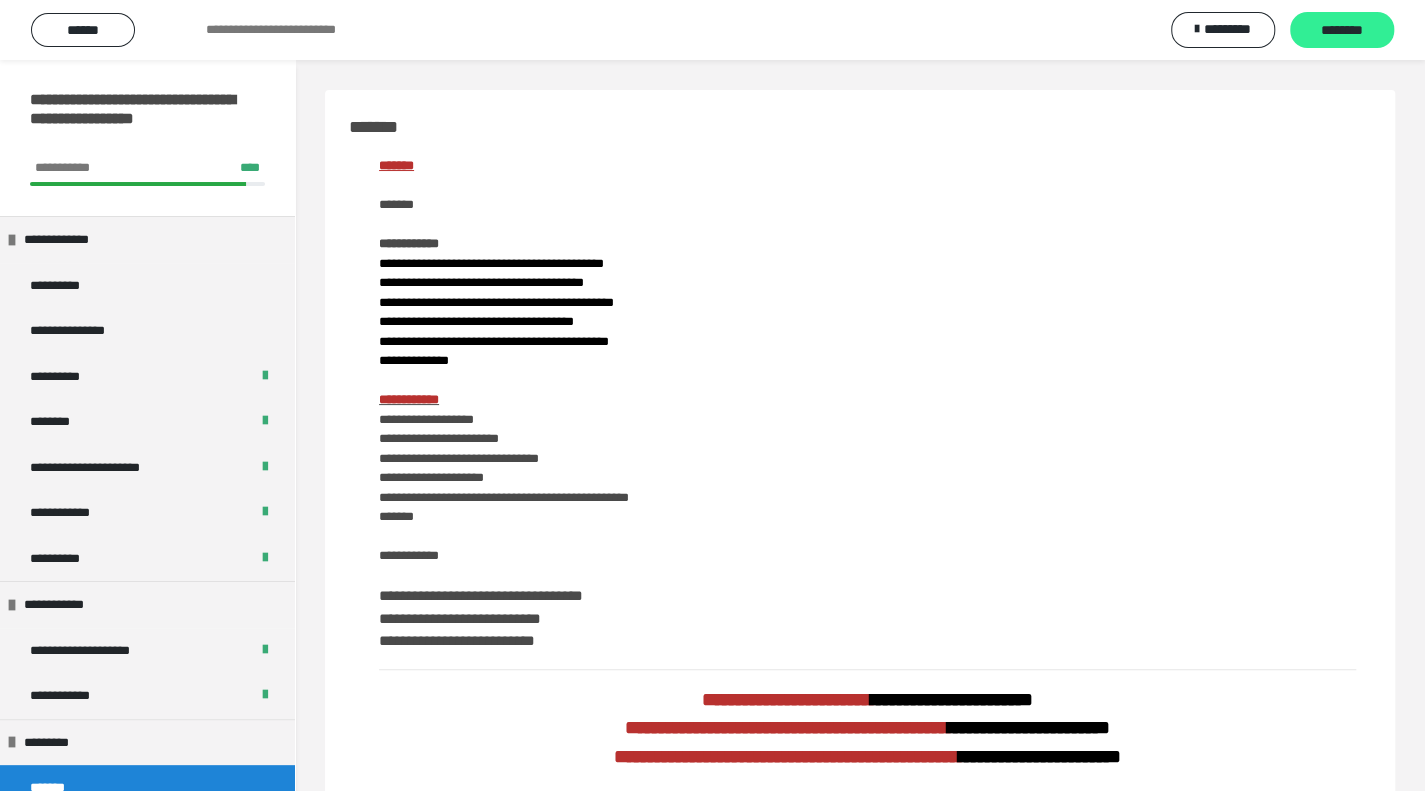click on "********" at bounding box center (1342, 31) 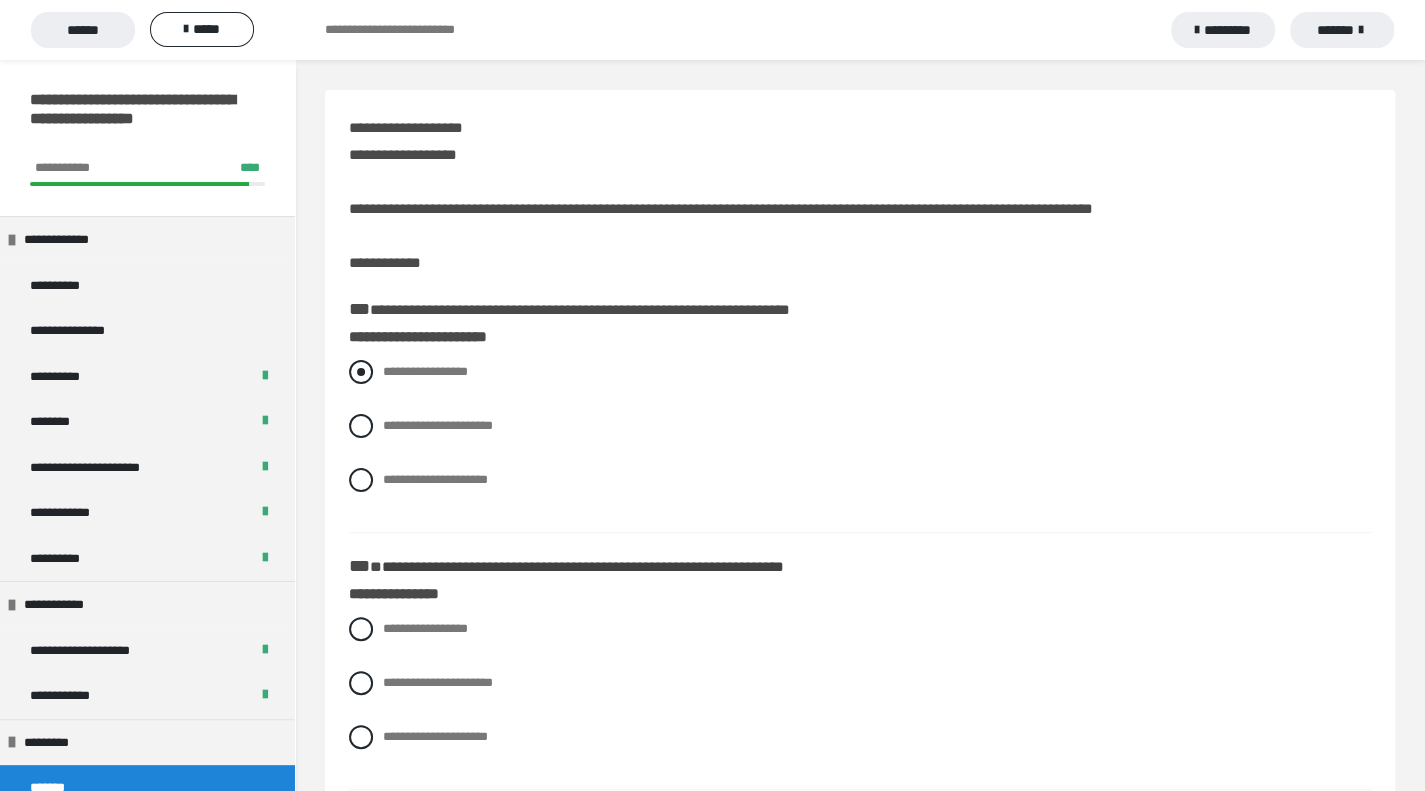 click at bounding box center (361, 372) 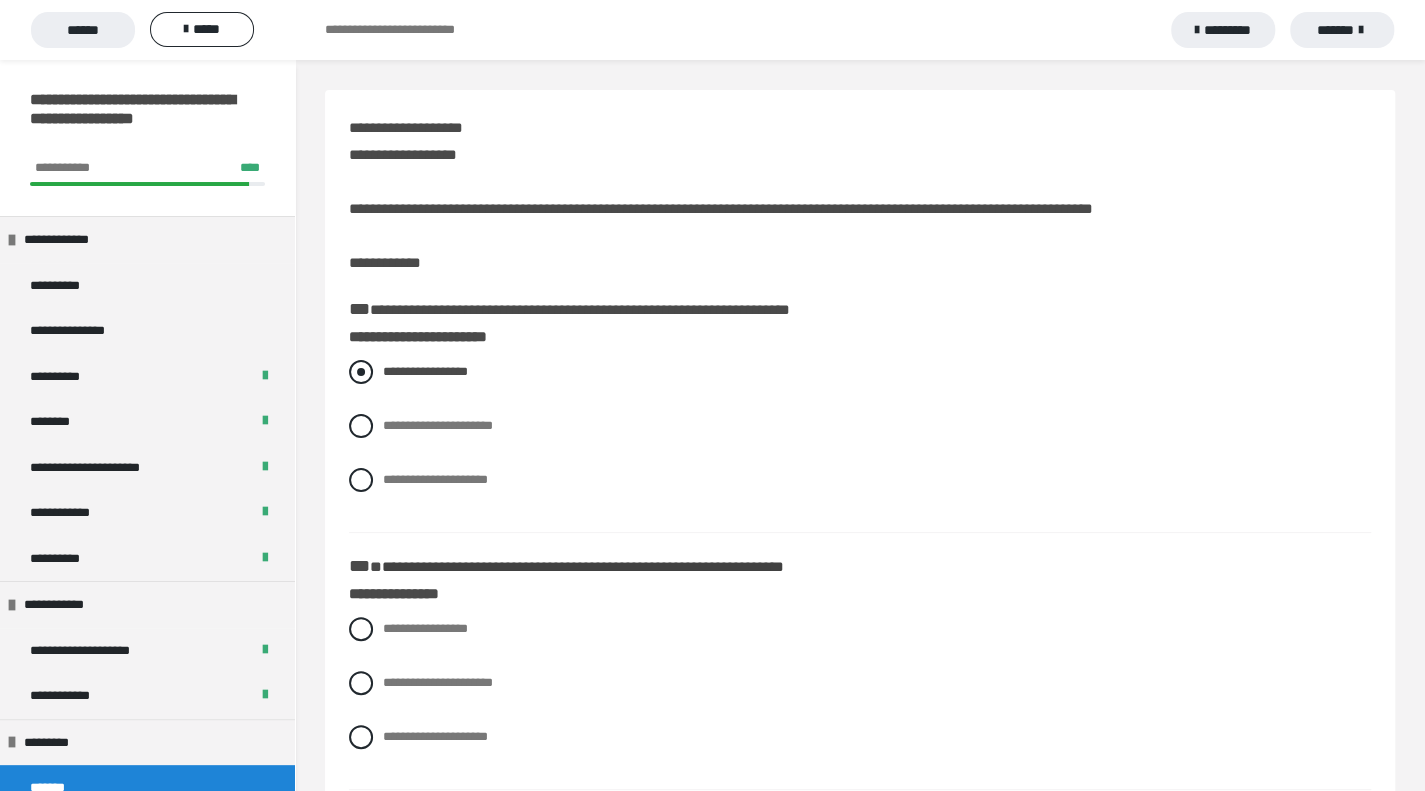 scroll, scrollTop: 100, scrollLeft: 0, axis: vertical 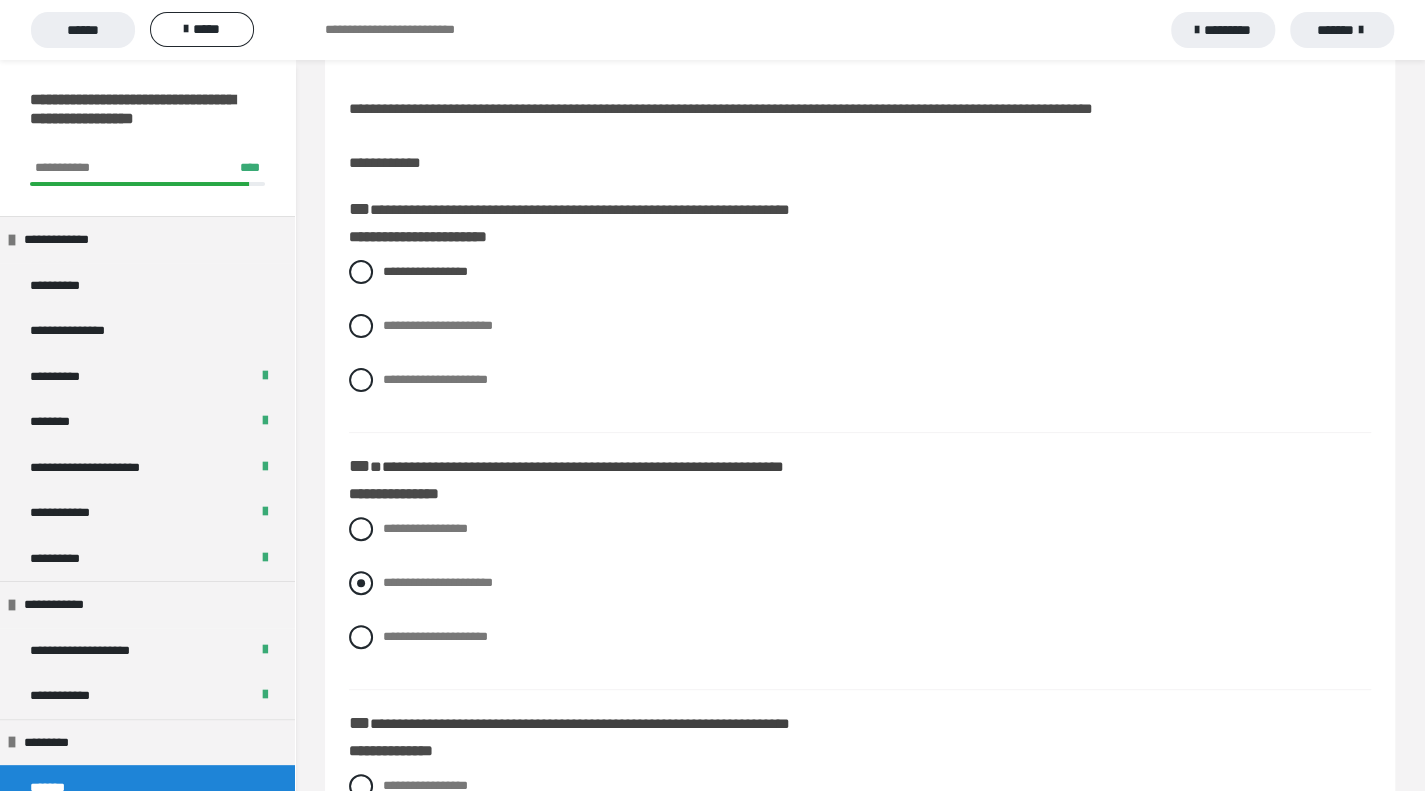 click at bounding box center (361, 583) 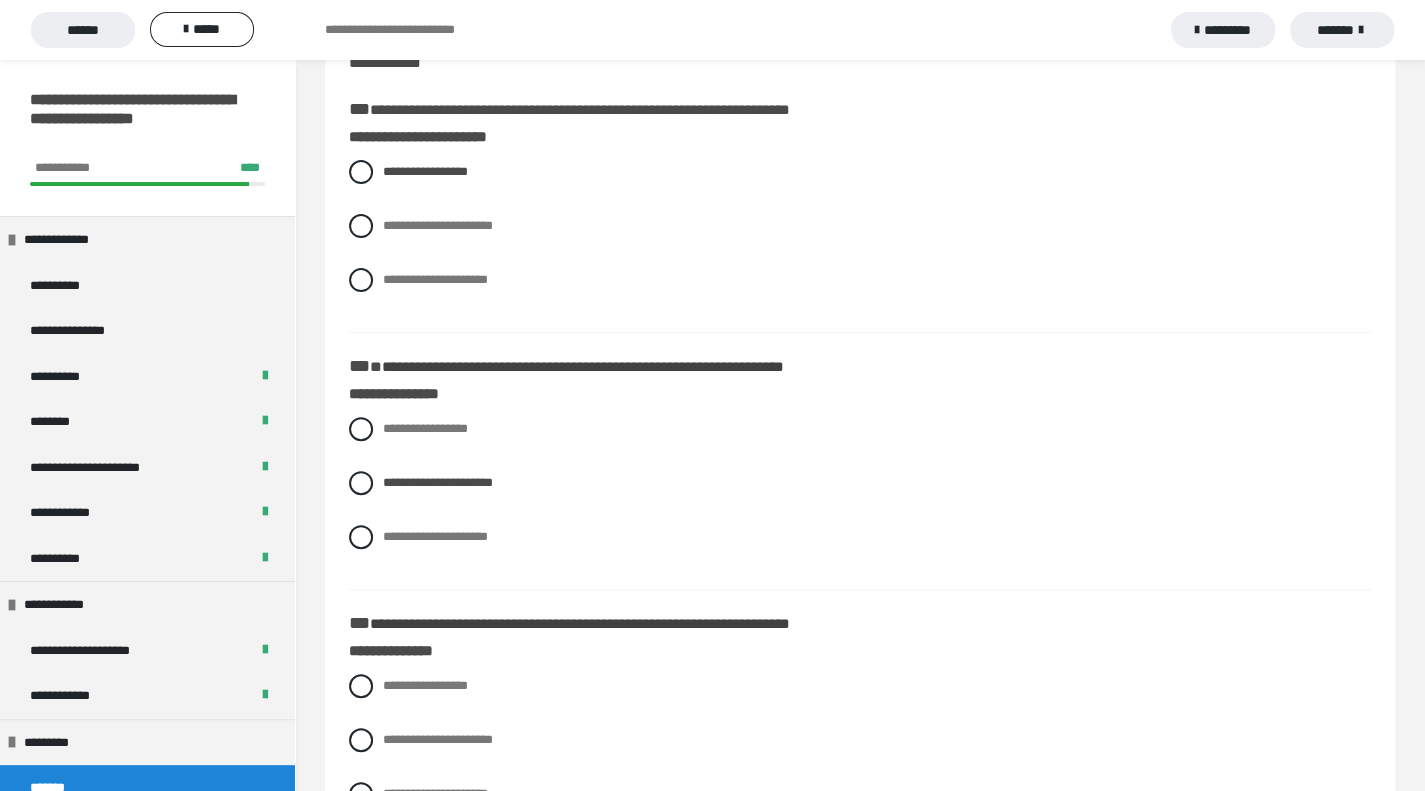 scroll, scrollTop: 300, scrollLeft: 0, axis: vertical 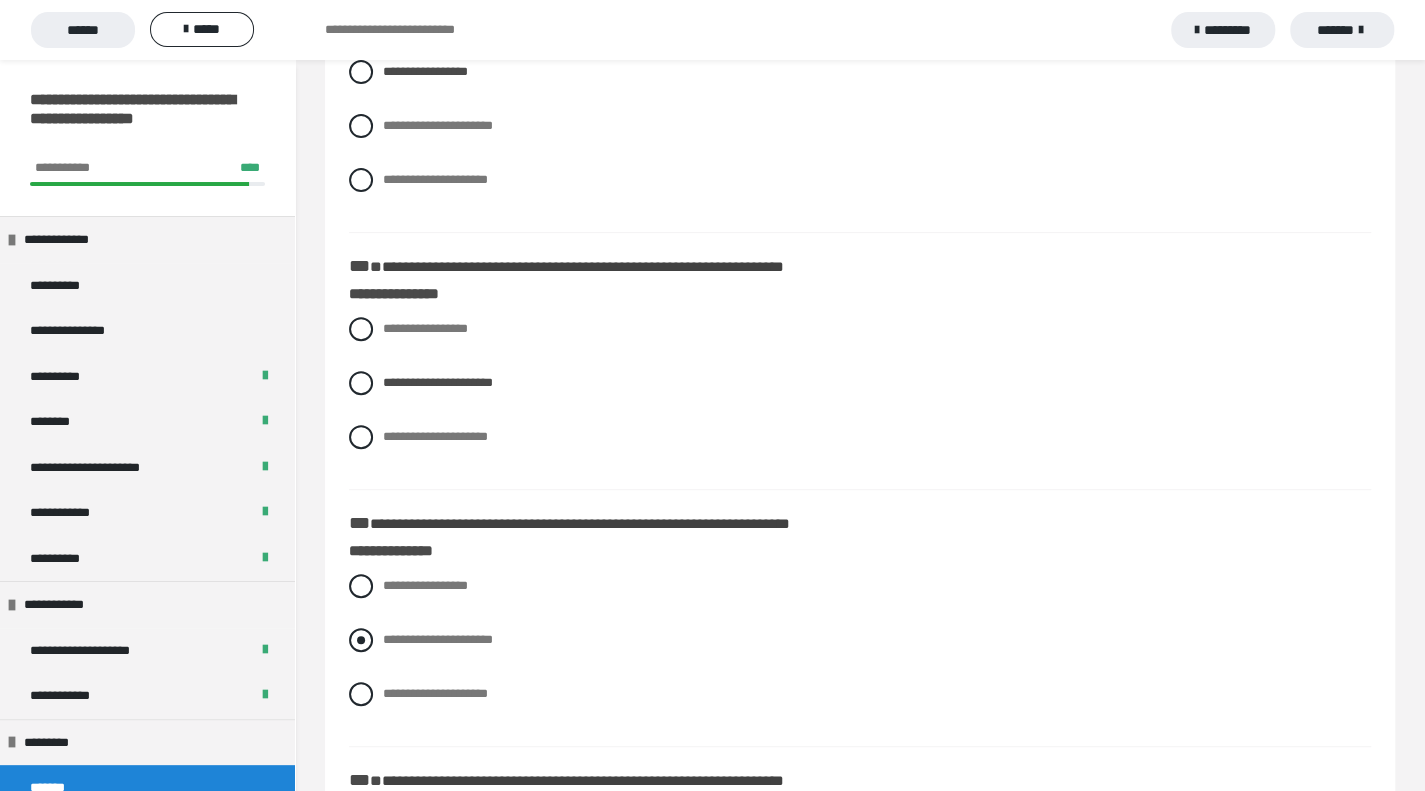 click at bounding box center [361, 640] 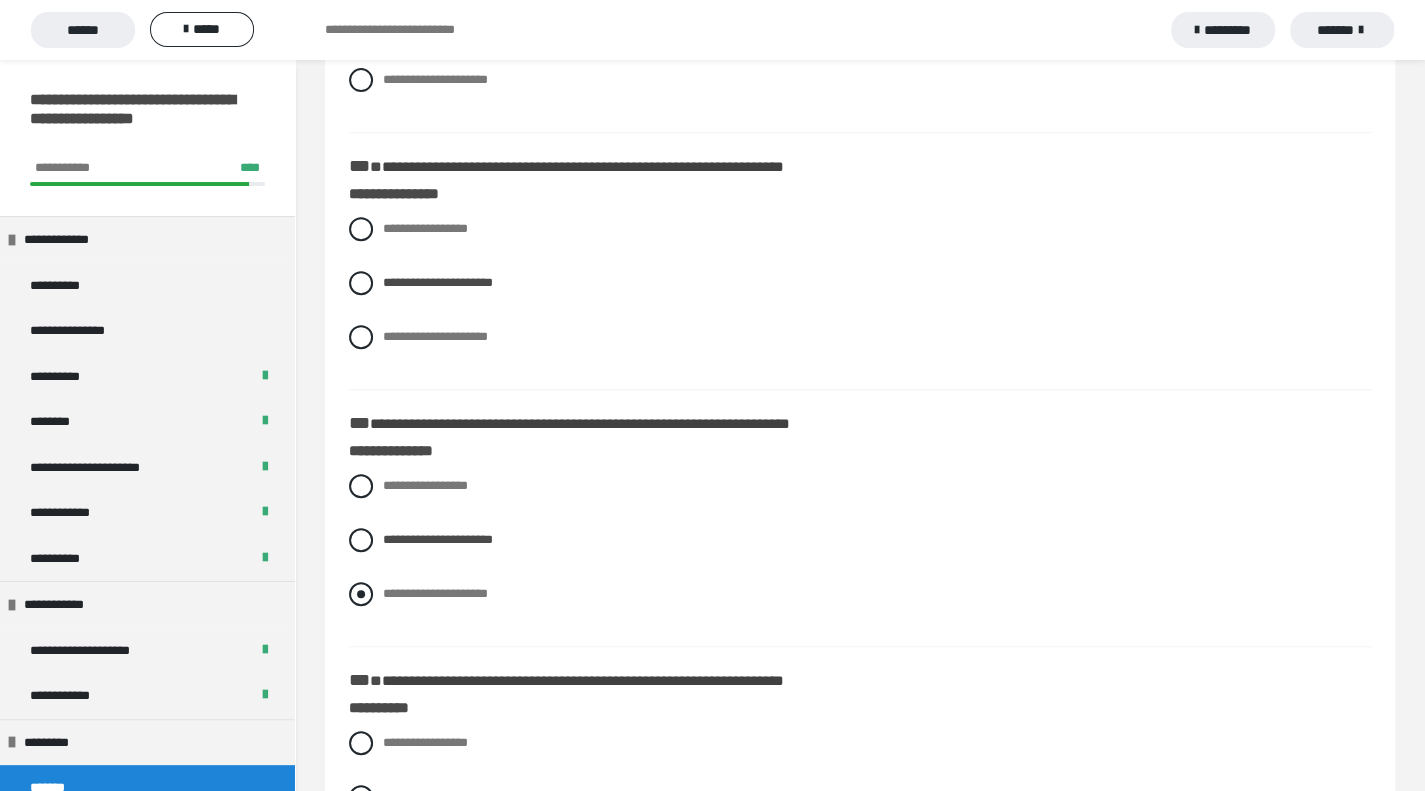 scroll, scrollTop: 500, scrollLeft: 0, axis: vertical 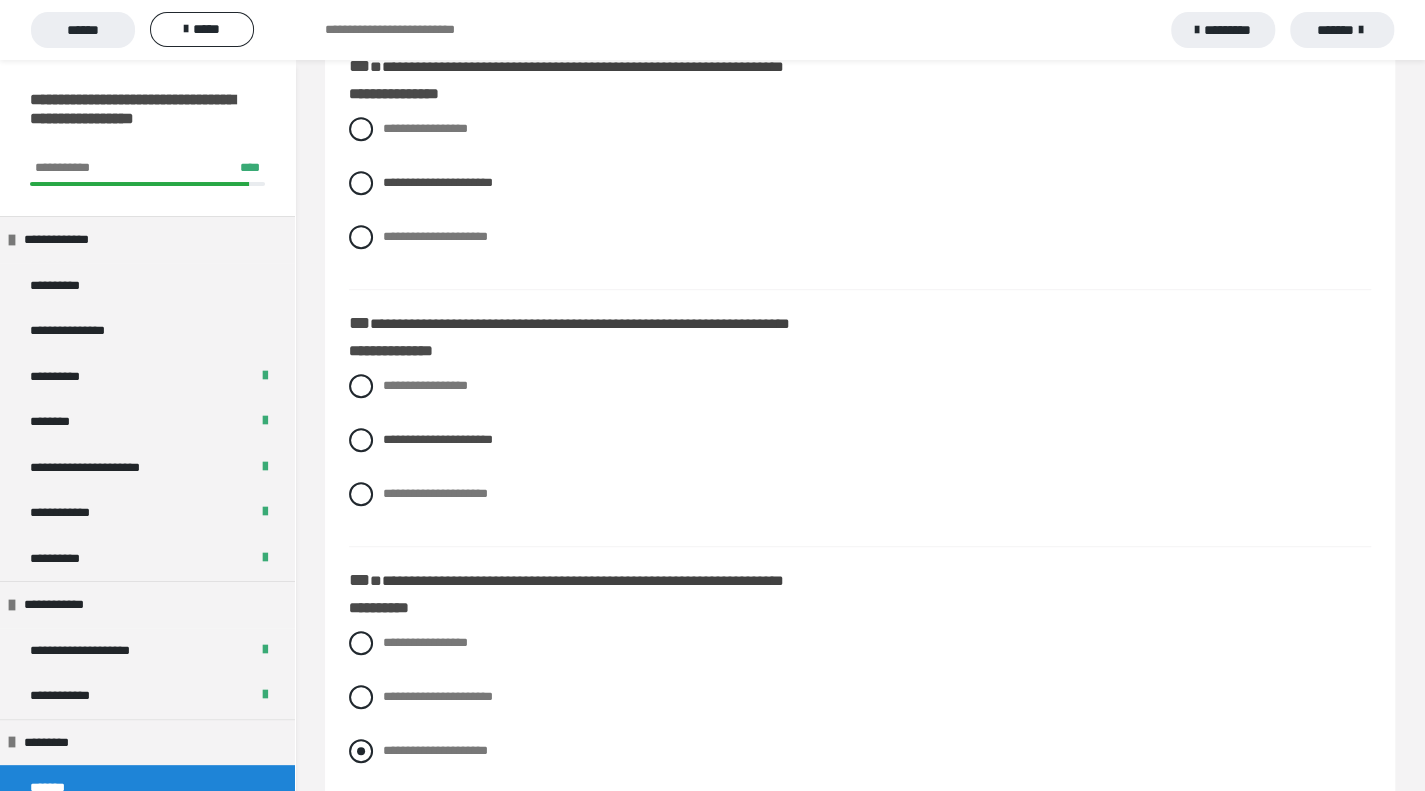click at bounding box center [361, 751] 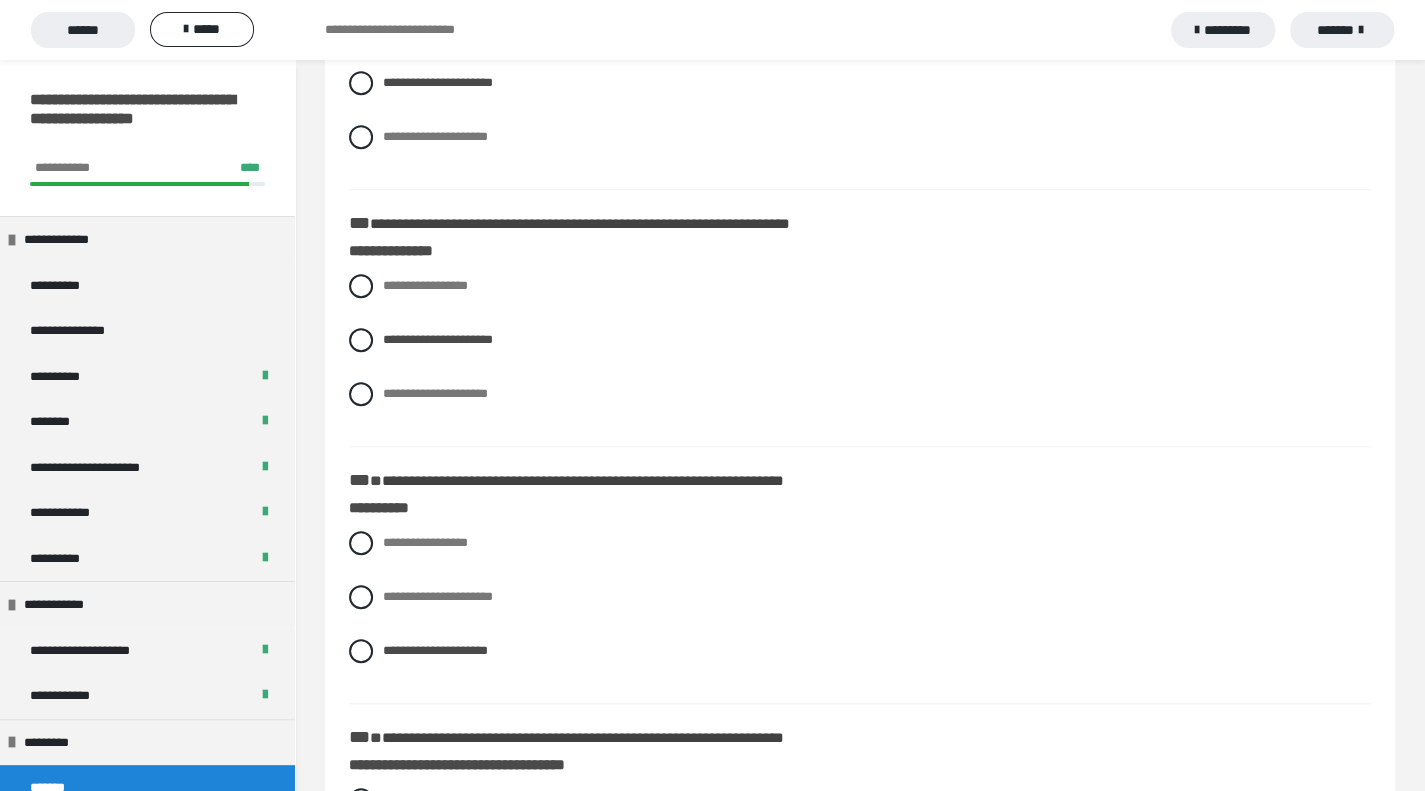 scroll, scrollTop: 700, scrollLeft: 0, axis: vertical 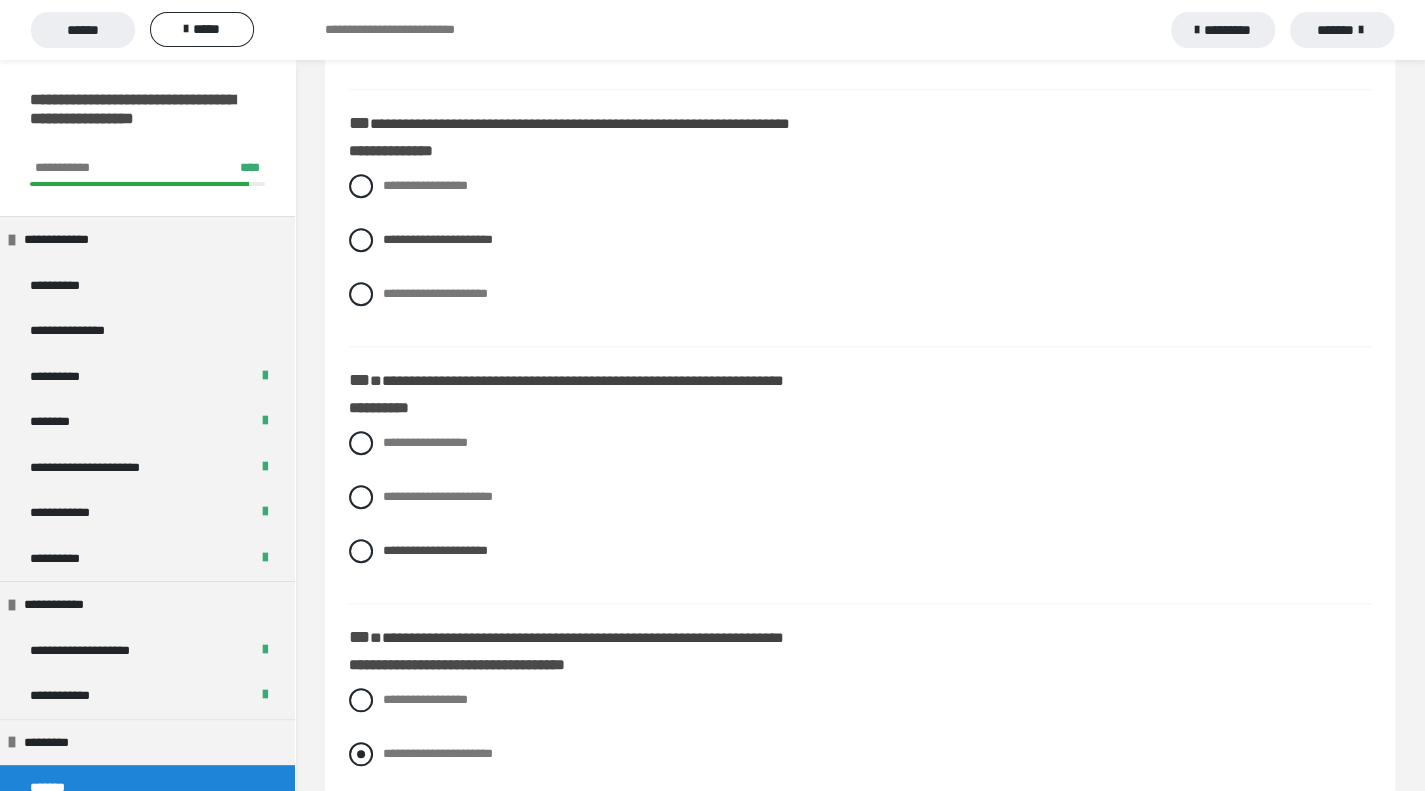 click on "**********" at bounding box center [860, 754] 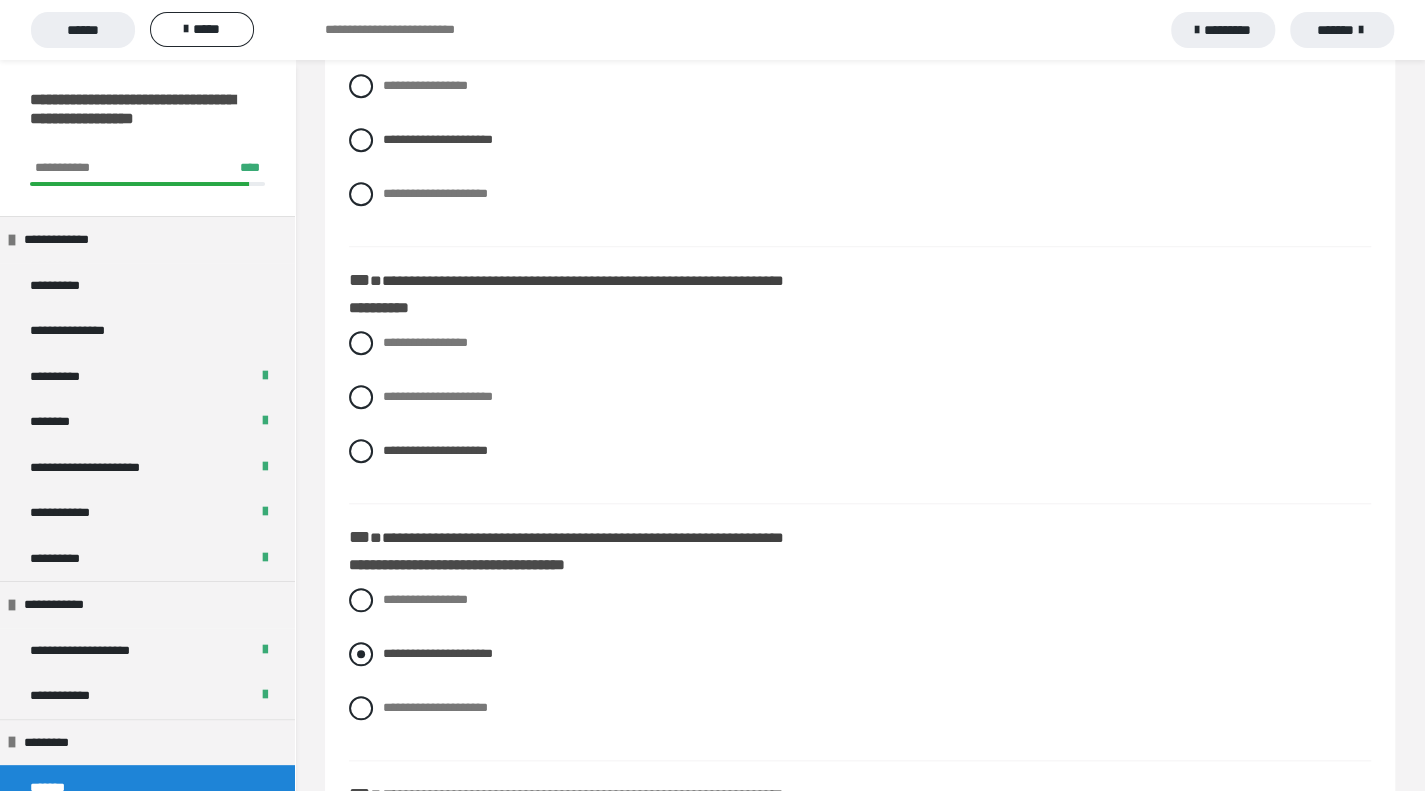 scroll, scrollTop: 1000, scrollLeft: 0, axis: vertical 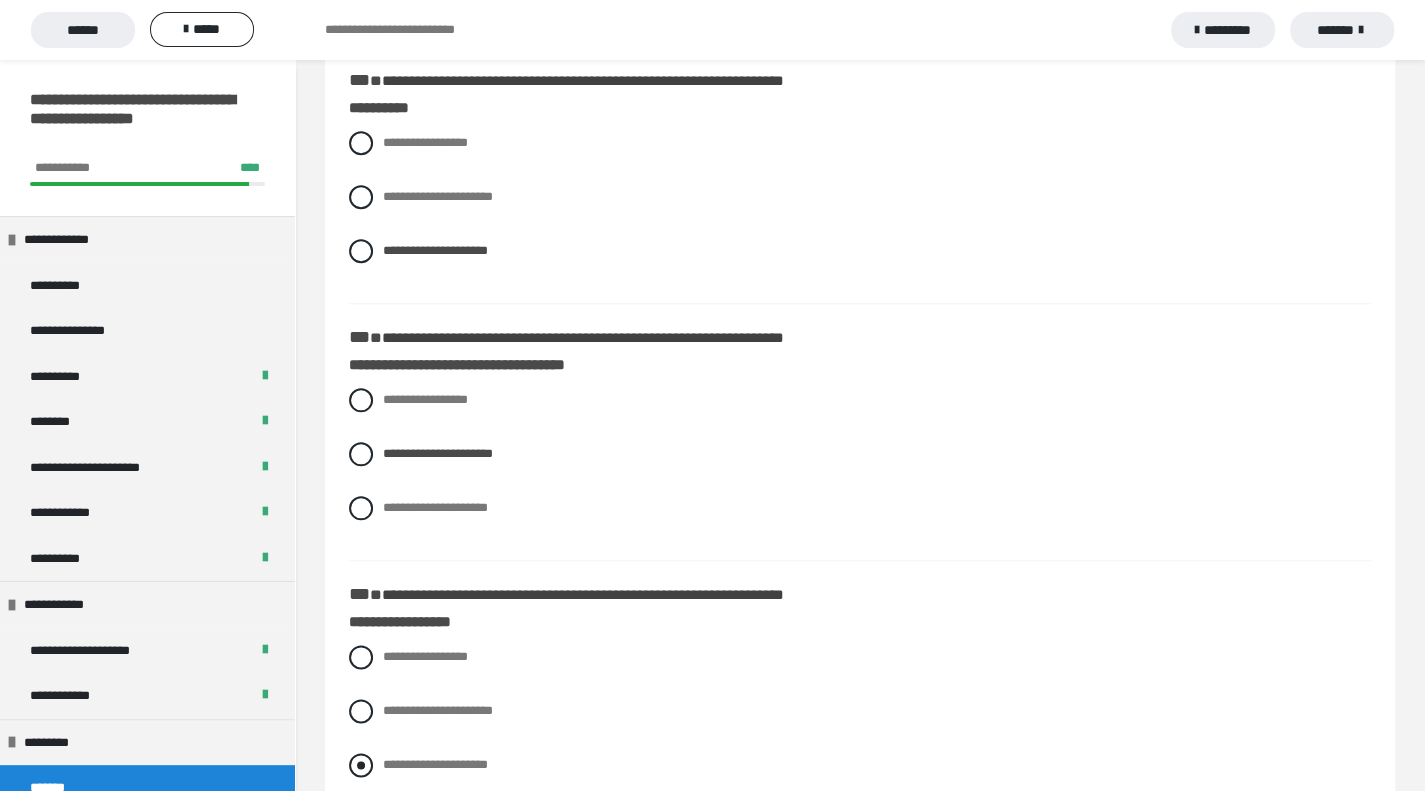 click at bounding box center (361, 765) 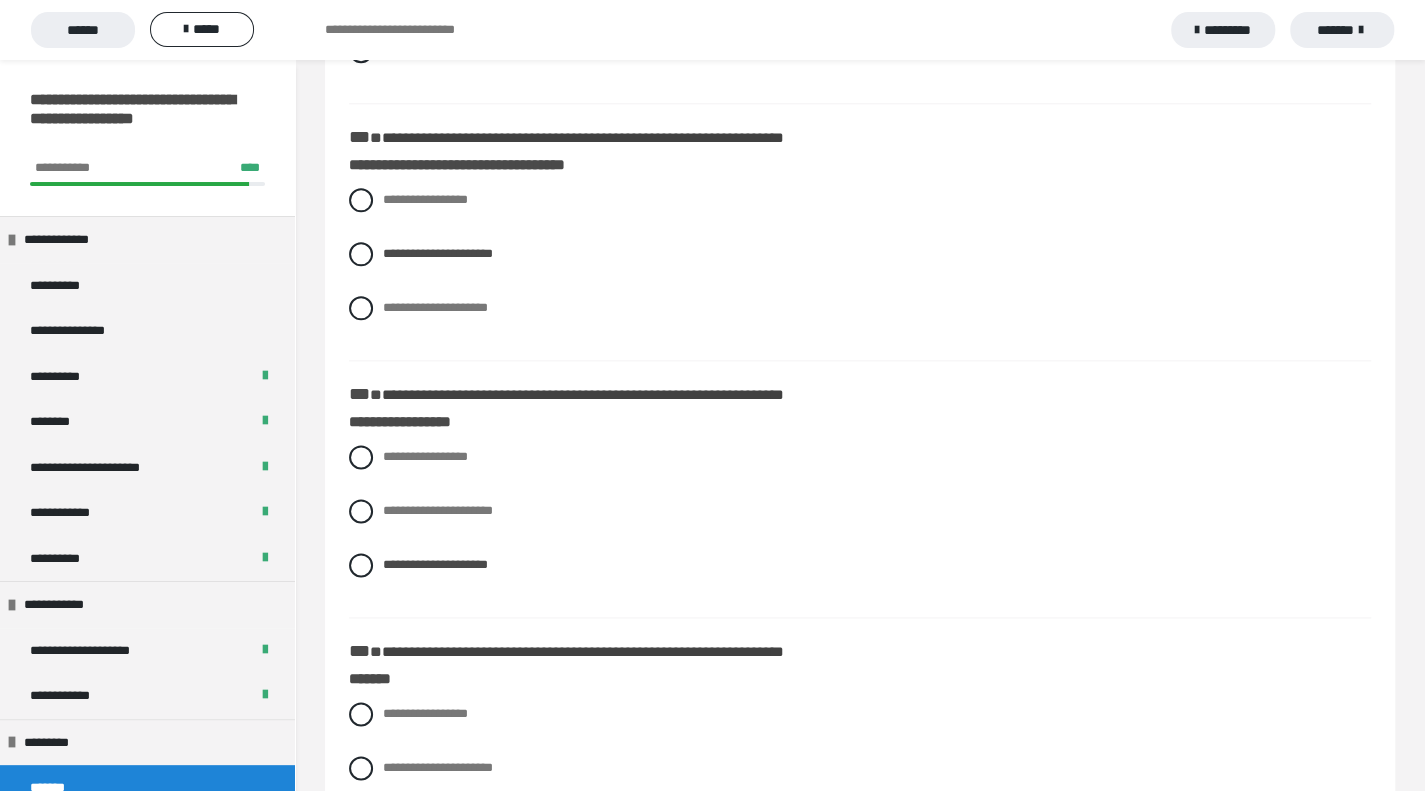 scroll, scrollTop: 1300, scrollLeft: 0, axis: vertical 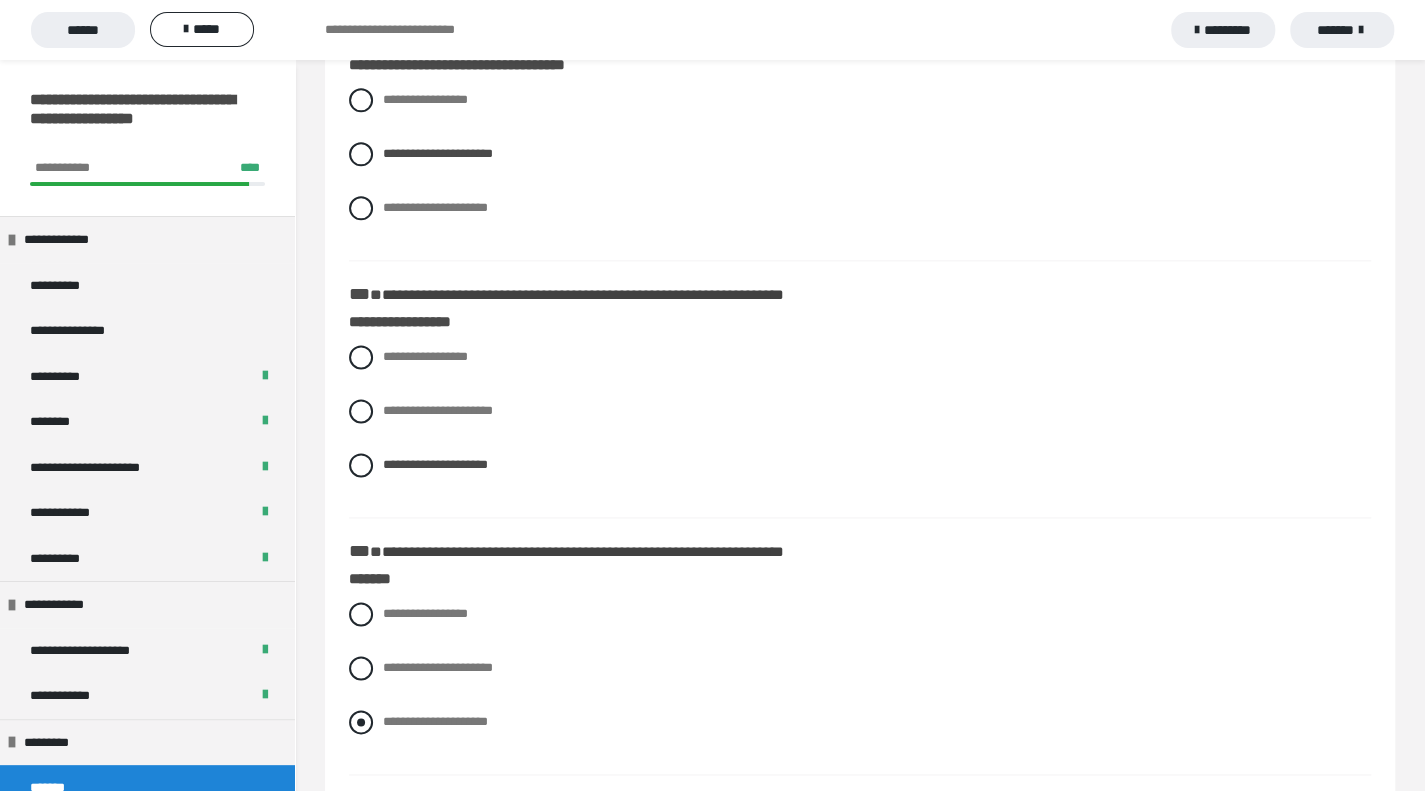 click at bounding box center (361, 722) 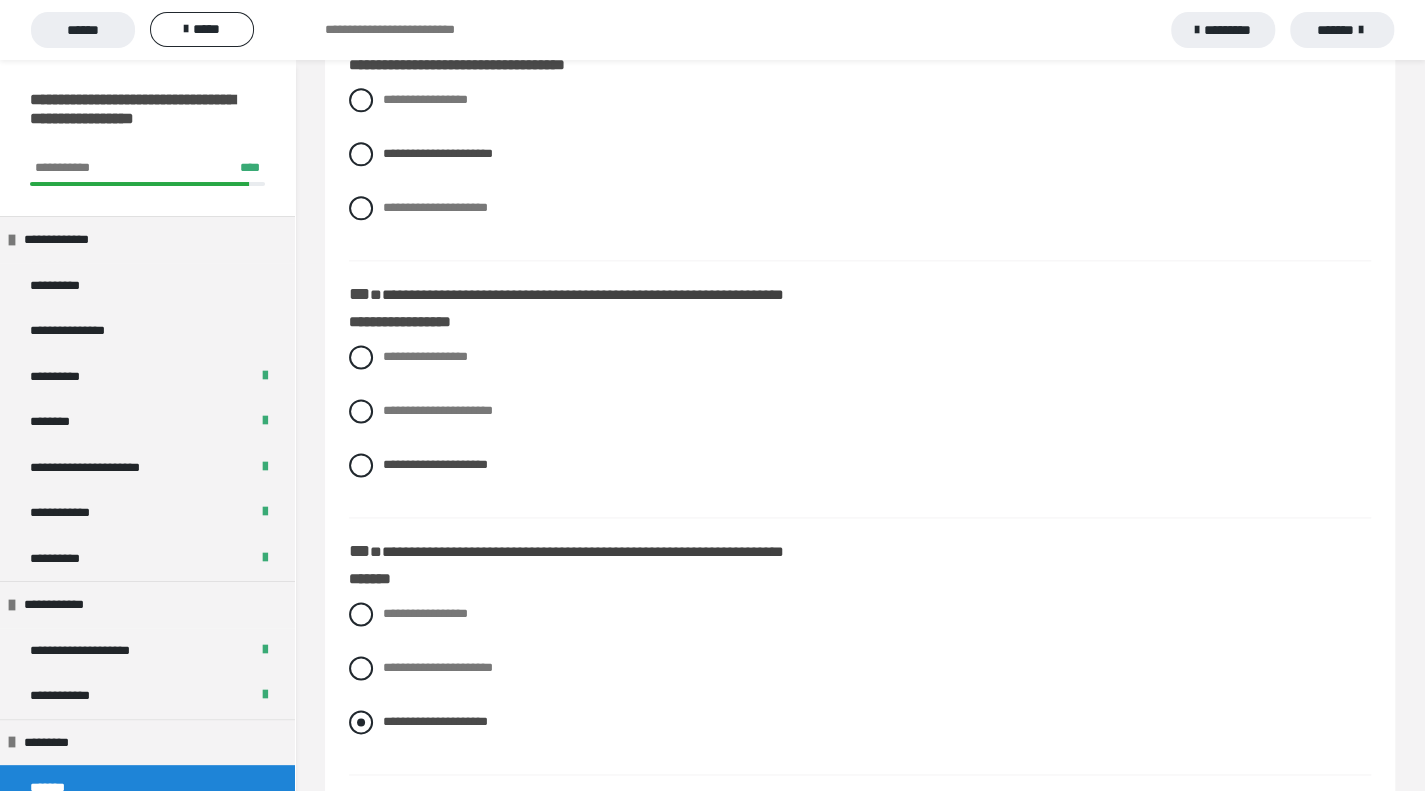 scroll, scrollTop: 1500, scrollLeft: 0, axis: vertical 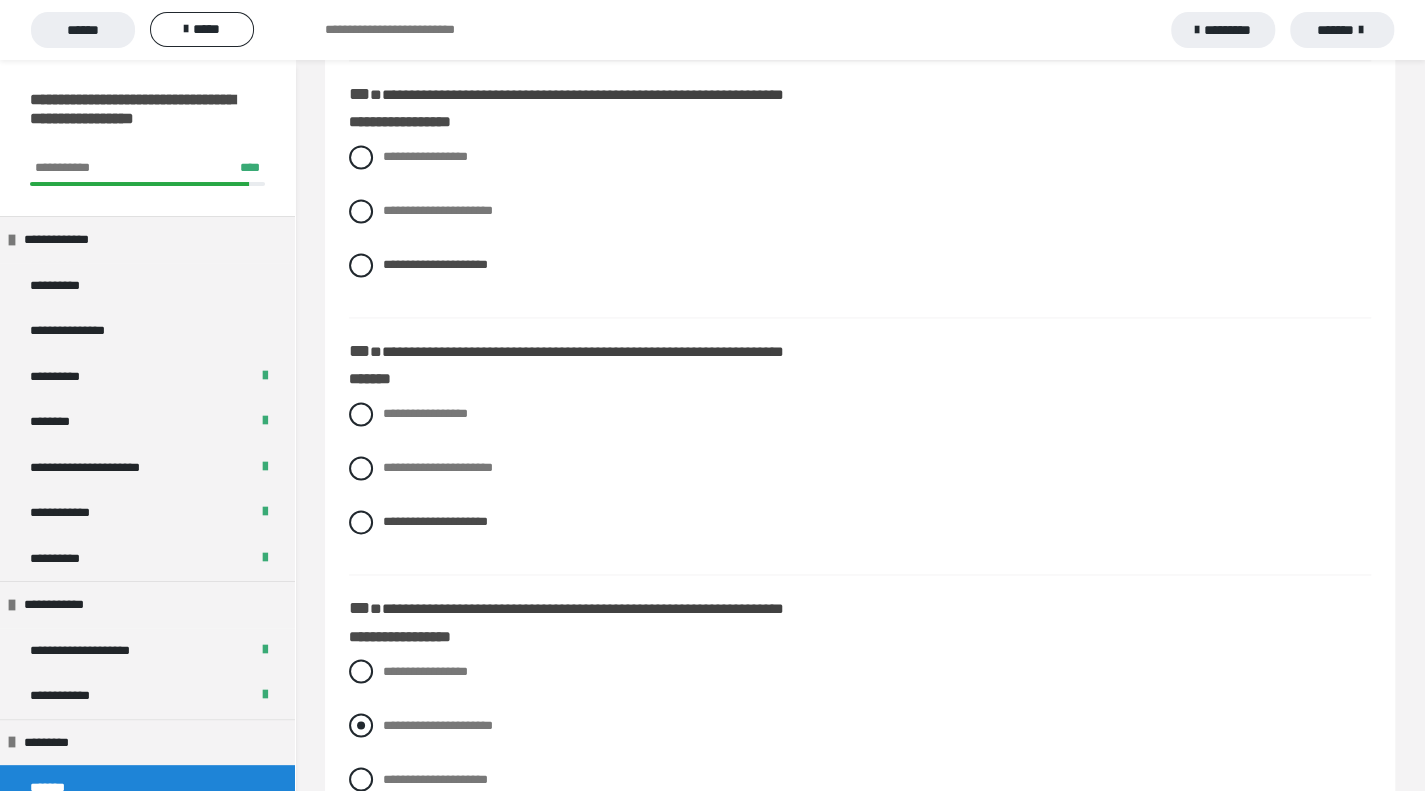 click at bounding box center [361, 725] 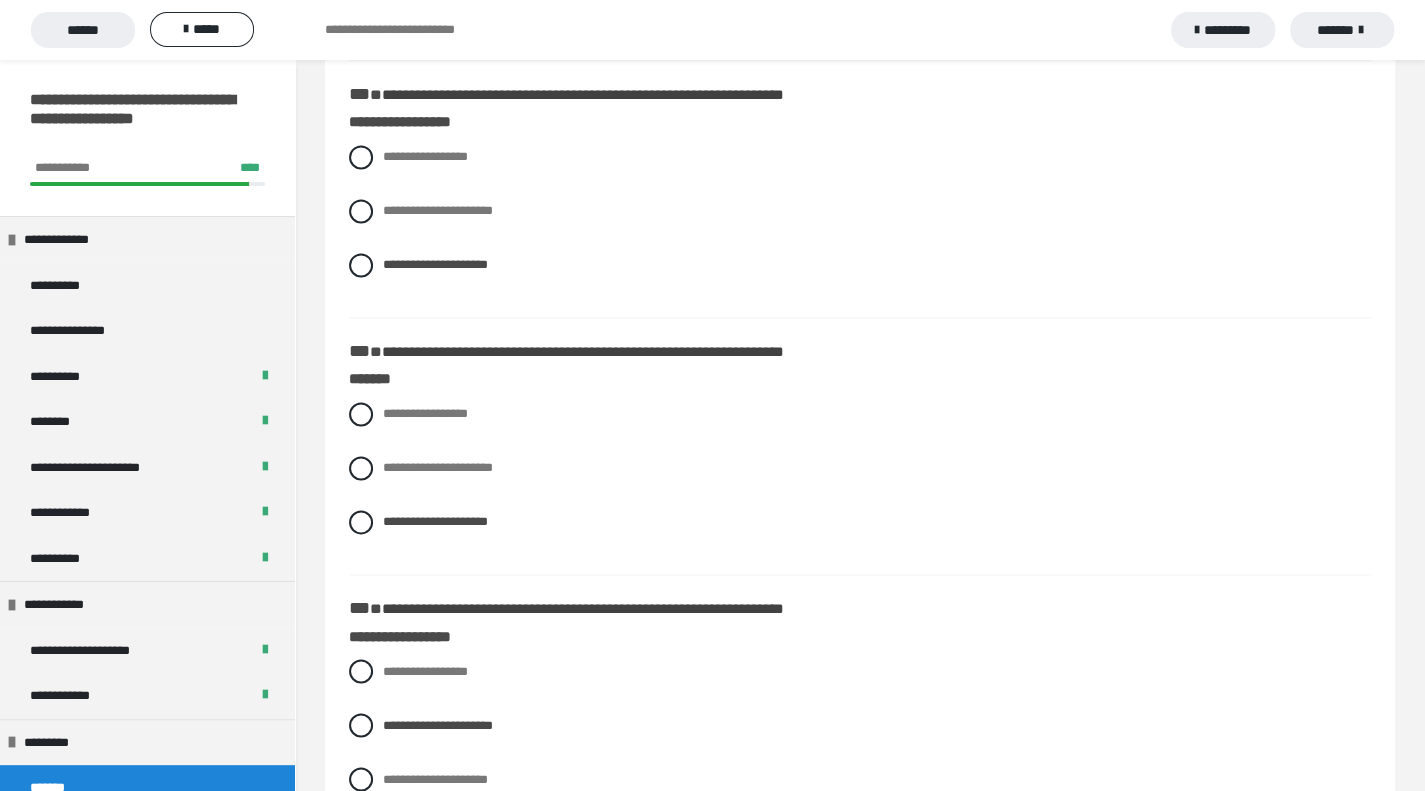 scroll, scrollTop: 1700, scrollLeft: 0, axis: vertical 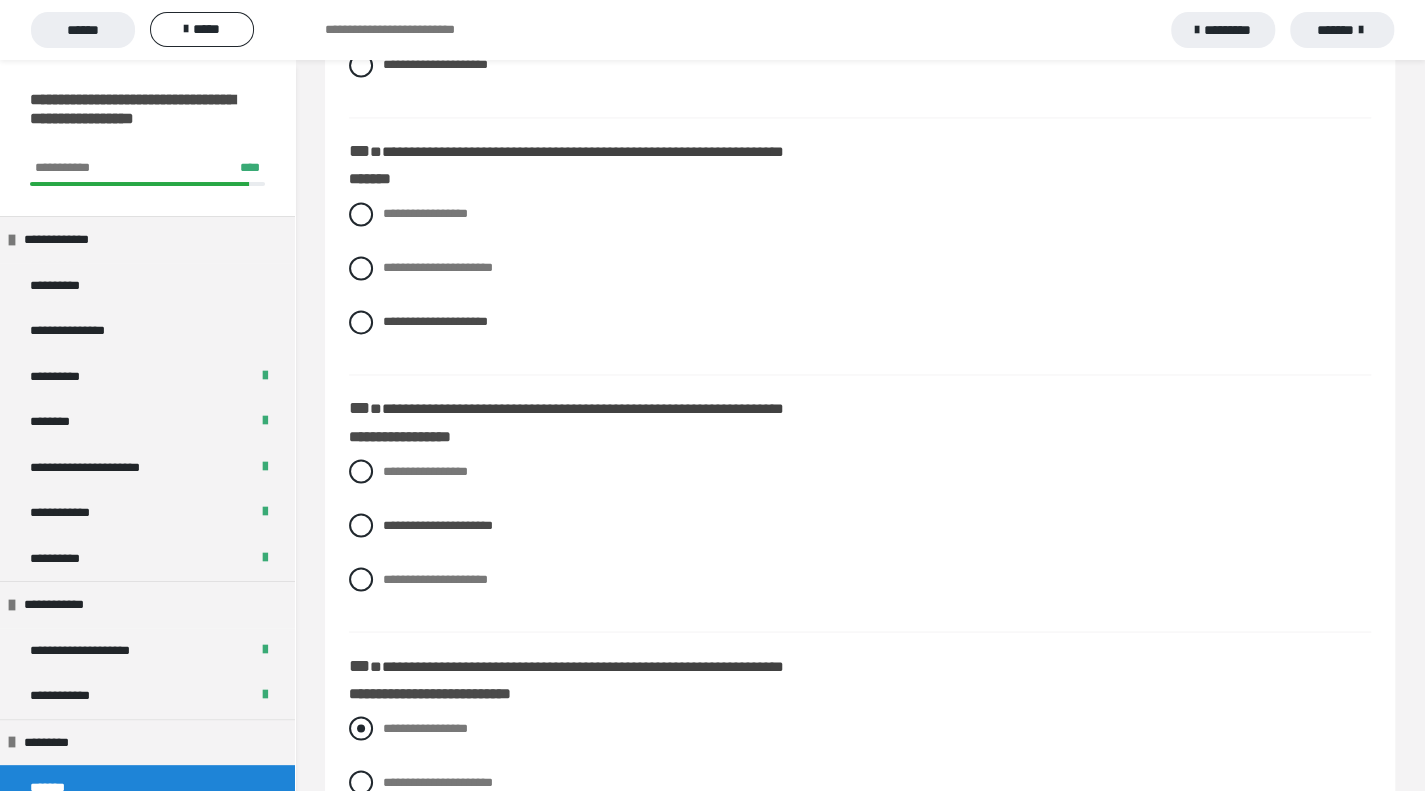 click at bounding box center [361, 728] 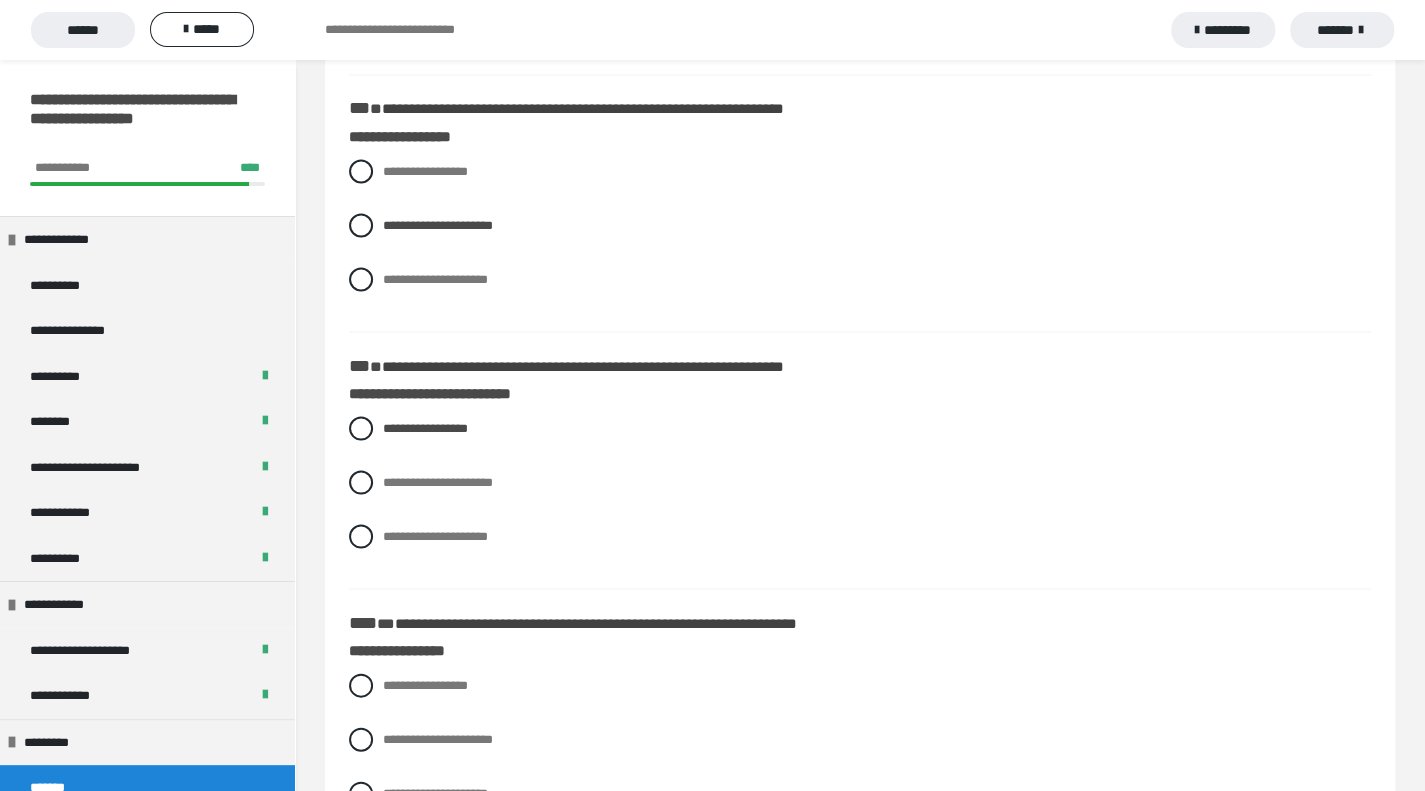 scroll, scrollTop: 2100, scrollLeft: 0, axis: vertical 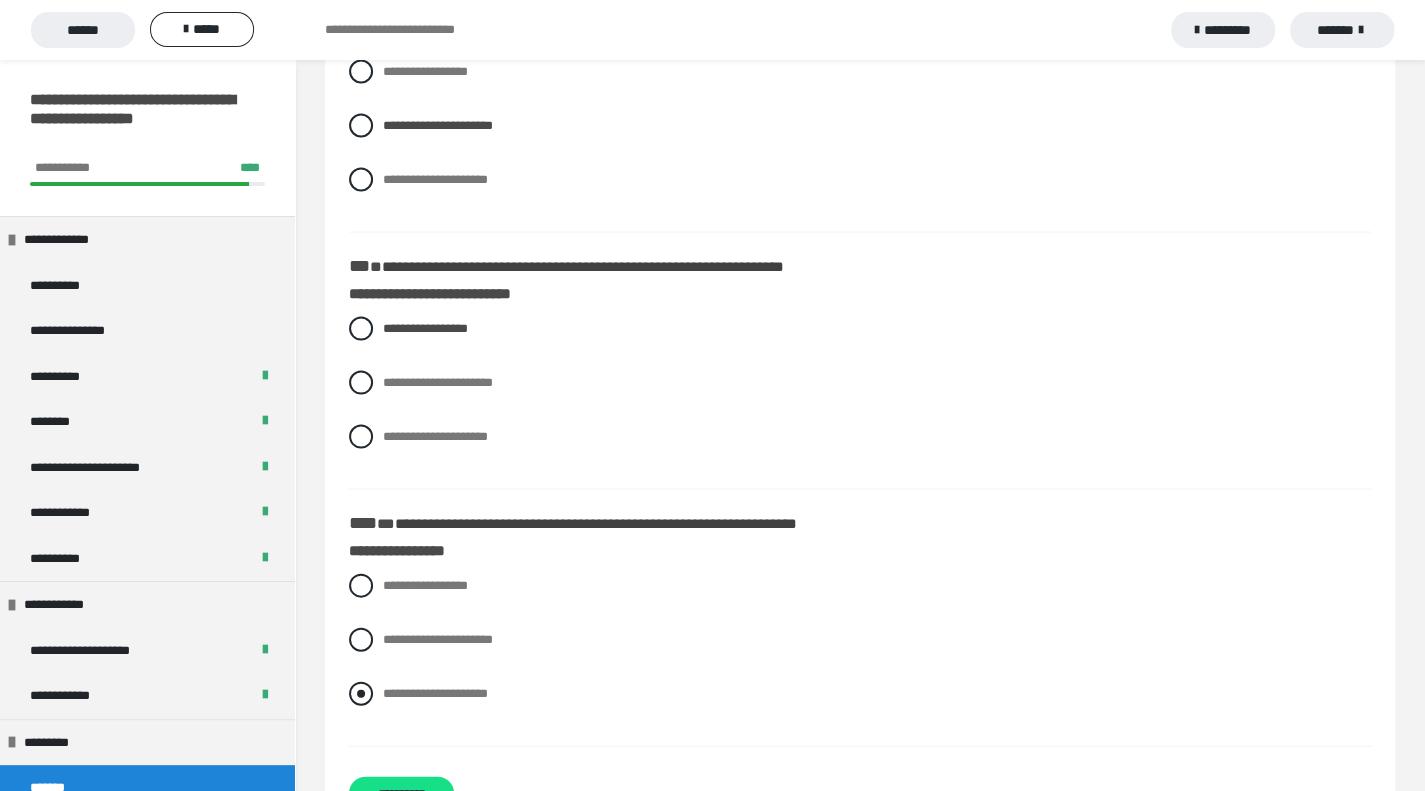 click at bounding box center (361, 693) 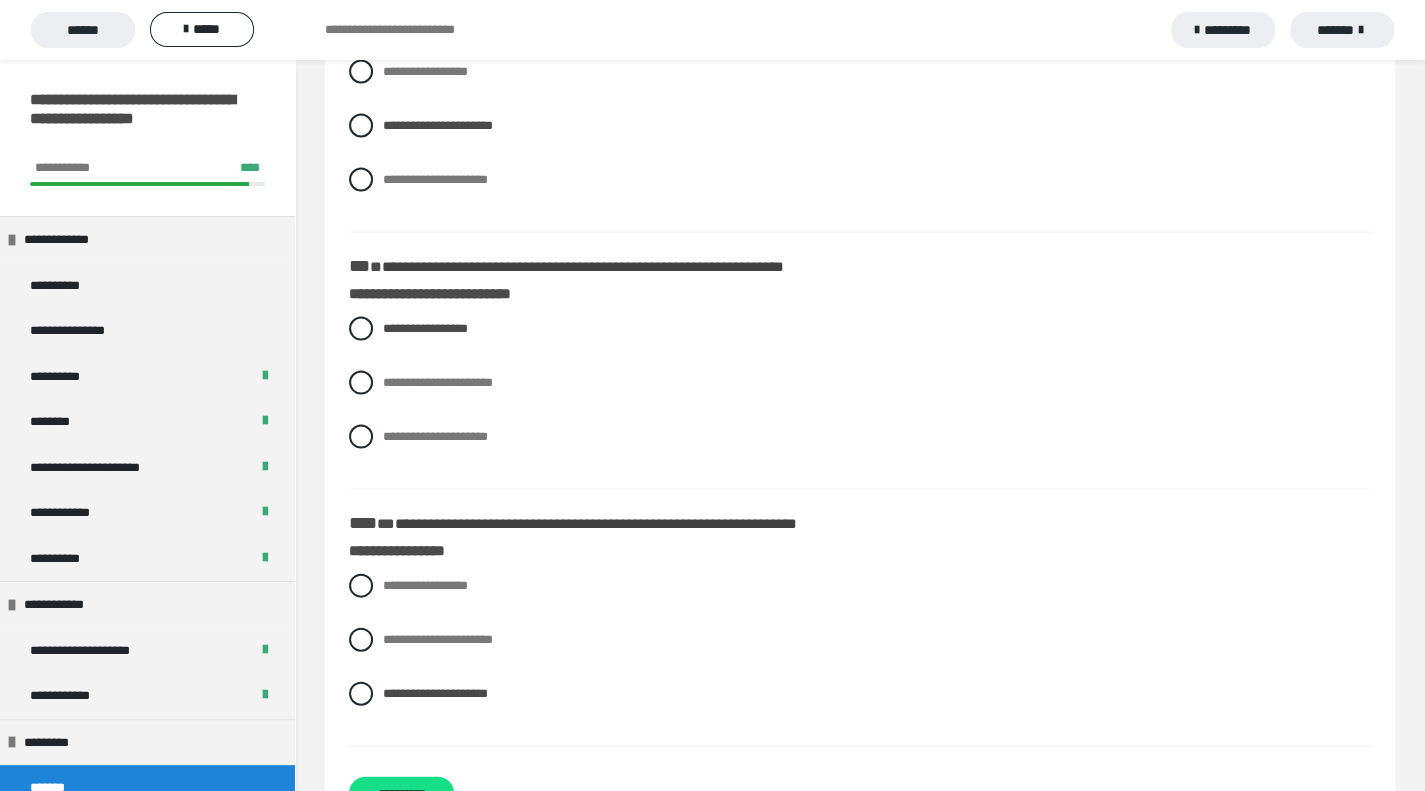 scroll, scrollTop: 2168, scrollLeft: 0, axis: vertical 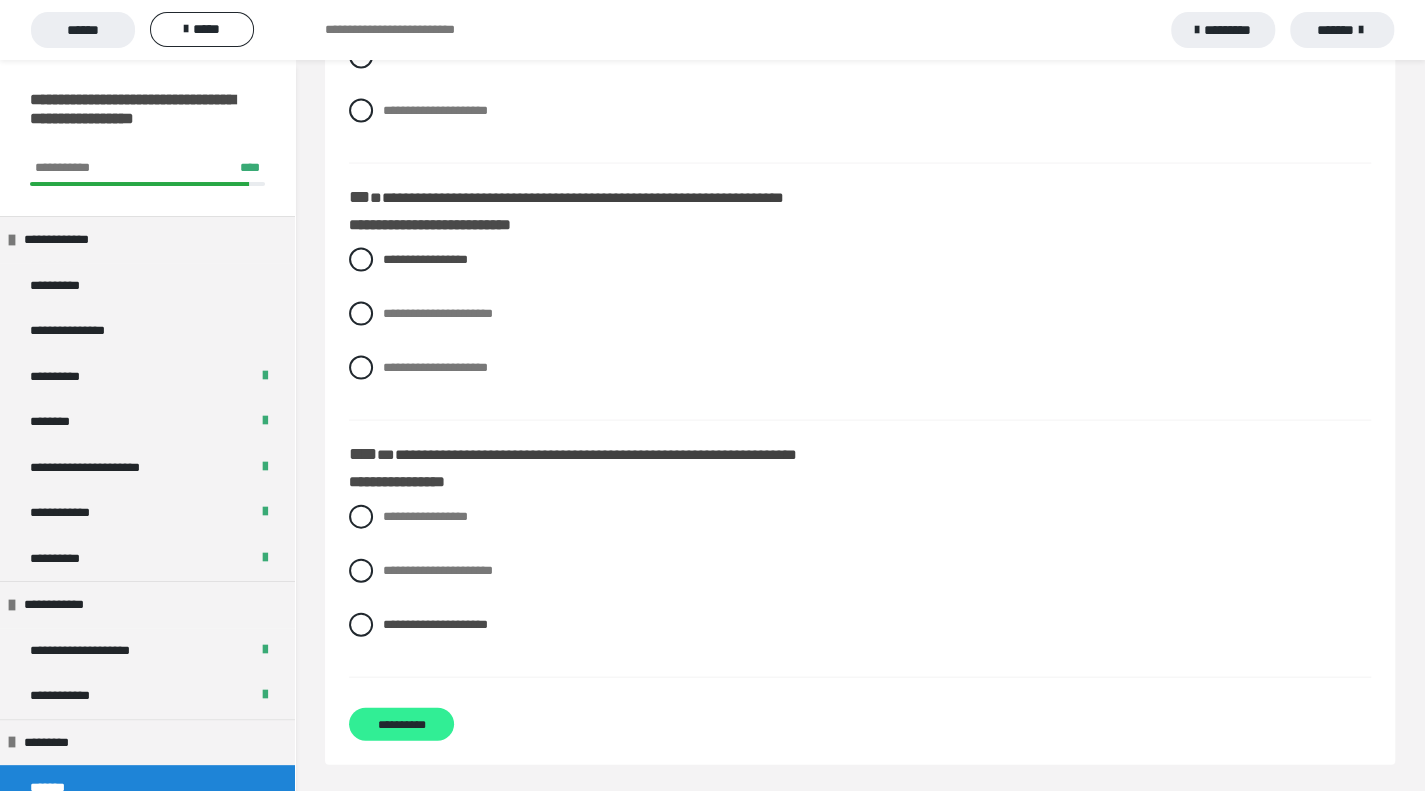 click on "**********" at bounding box center [401, 724] 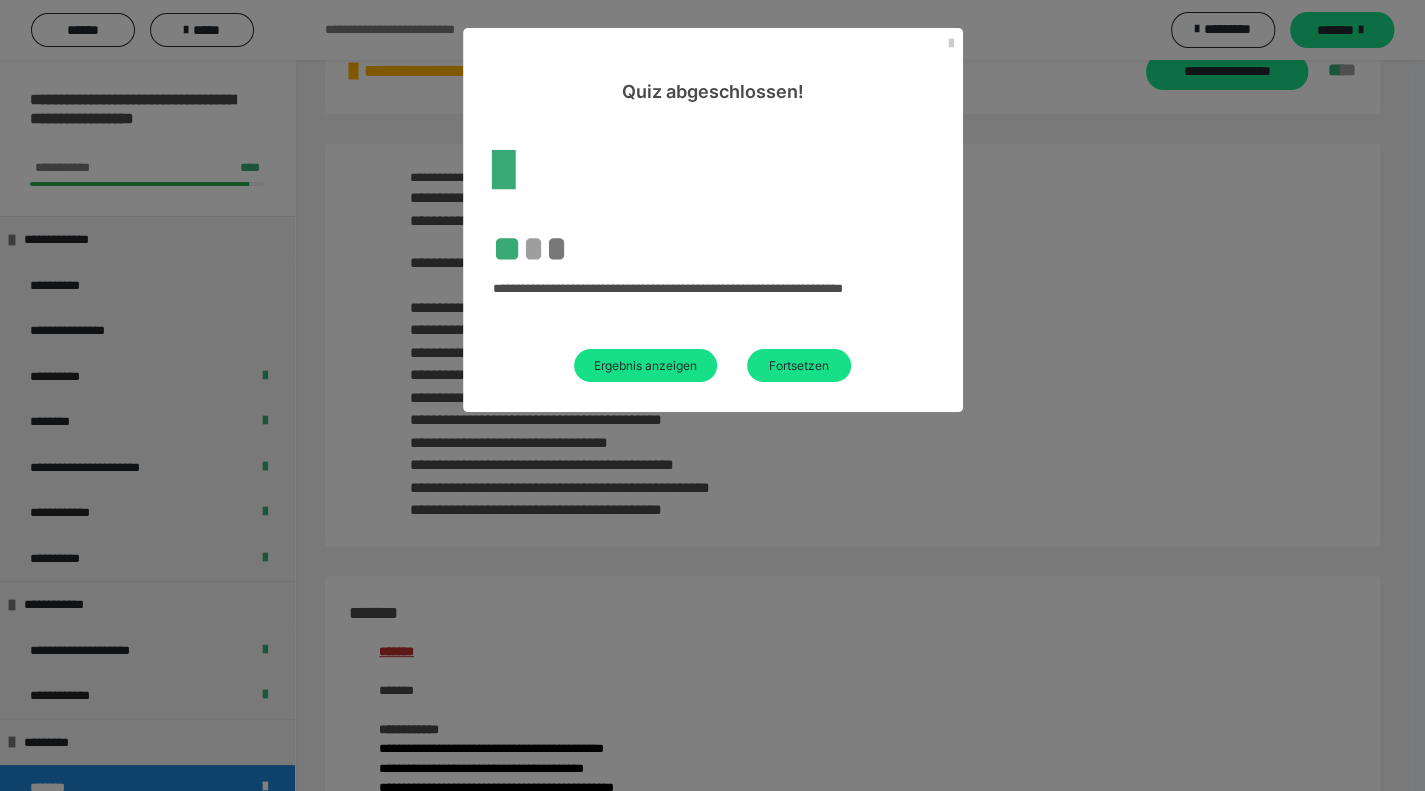 scroll, scrollTop: 2168, scrollLeft: 0, axis: vertical 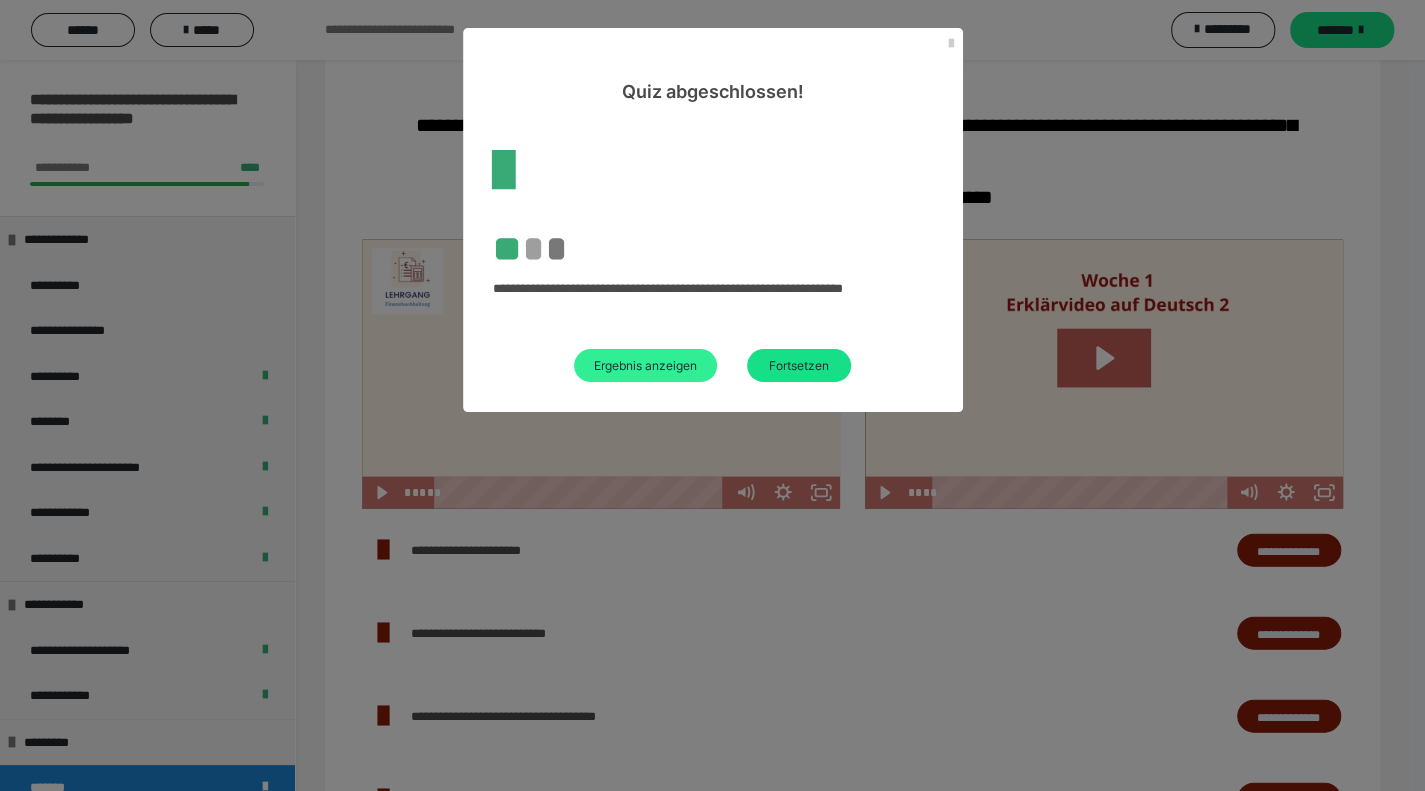 click on "Ergebnis anzeigen" at bounding box center [645, 365] 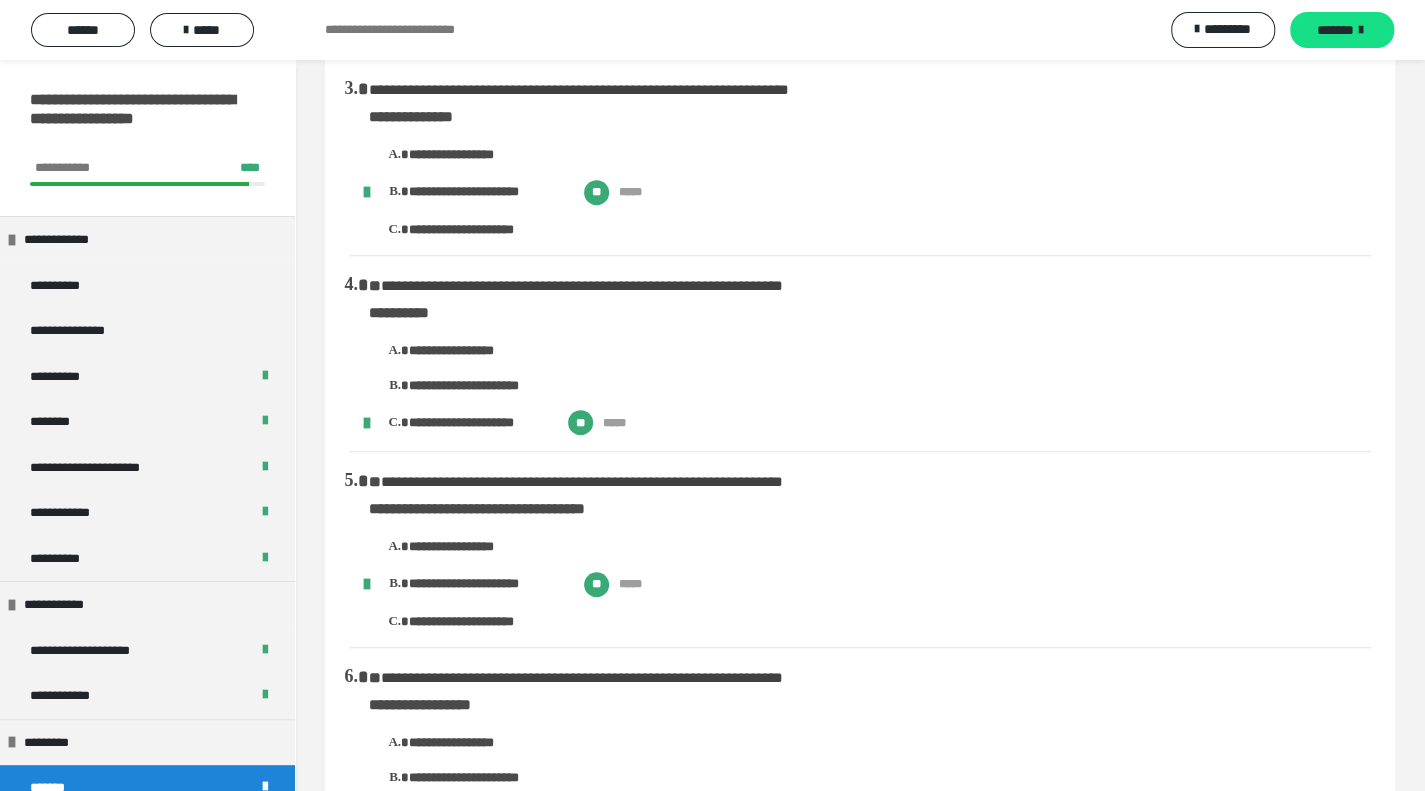 scroll, scrollTop: 0, scrollLeft: 0, axis: both 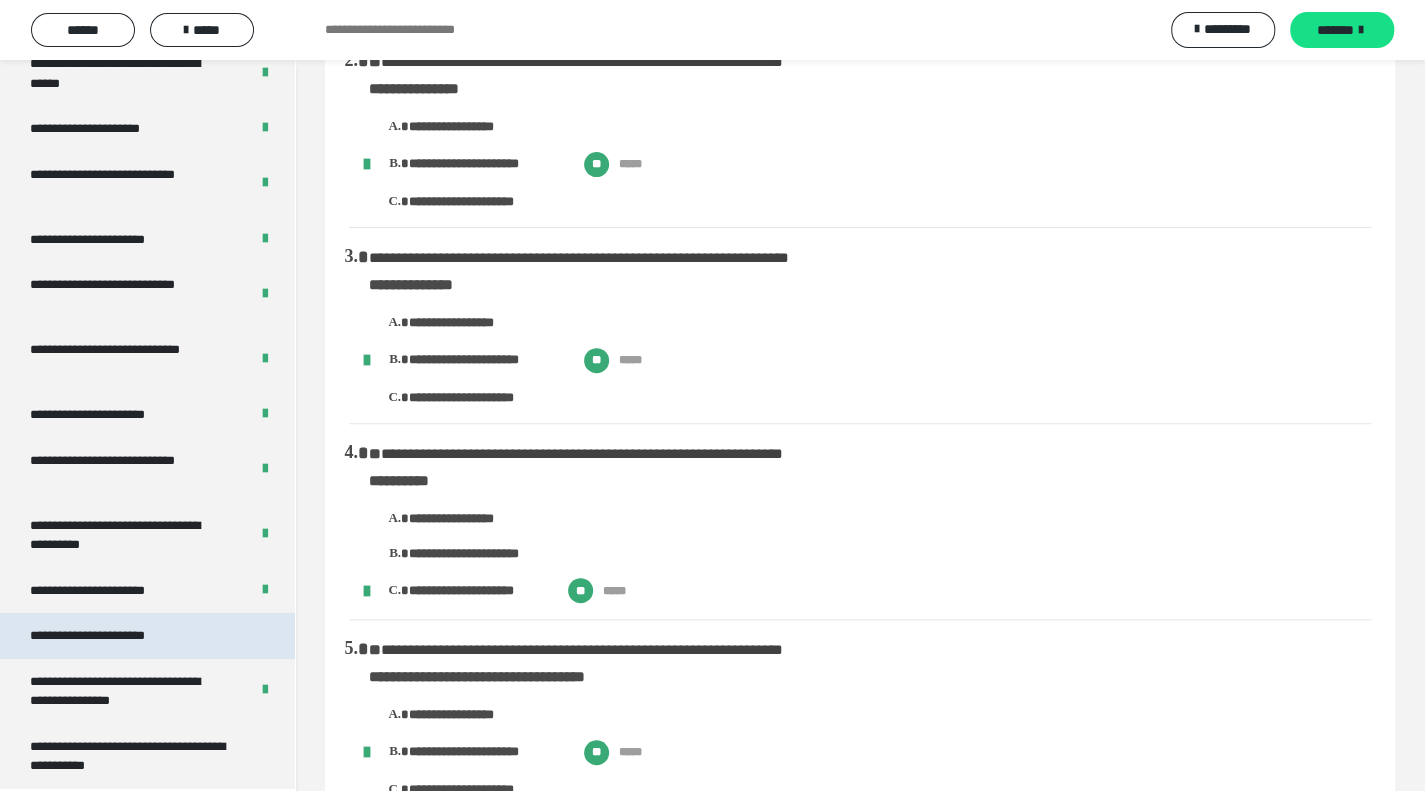 click on "**********" at bounding box center [111, 636] 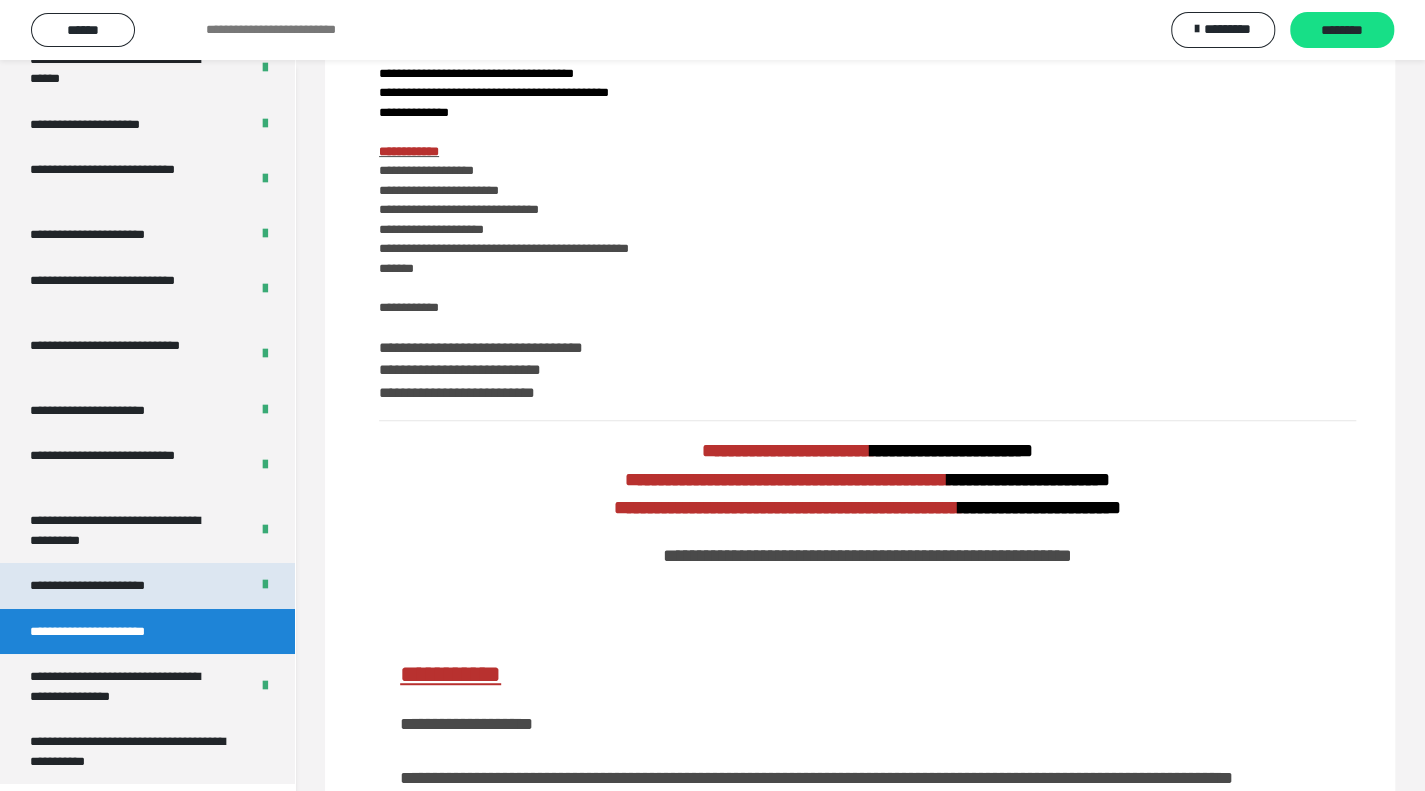 scroll, scrollTop: 3765, scrollLeft: 0, axis: vertical 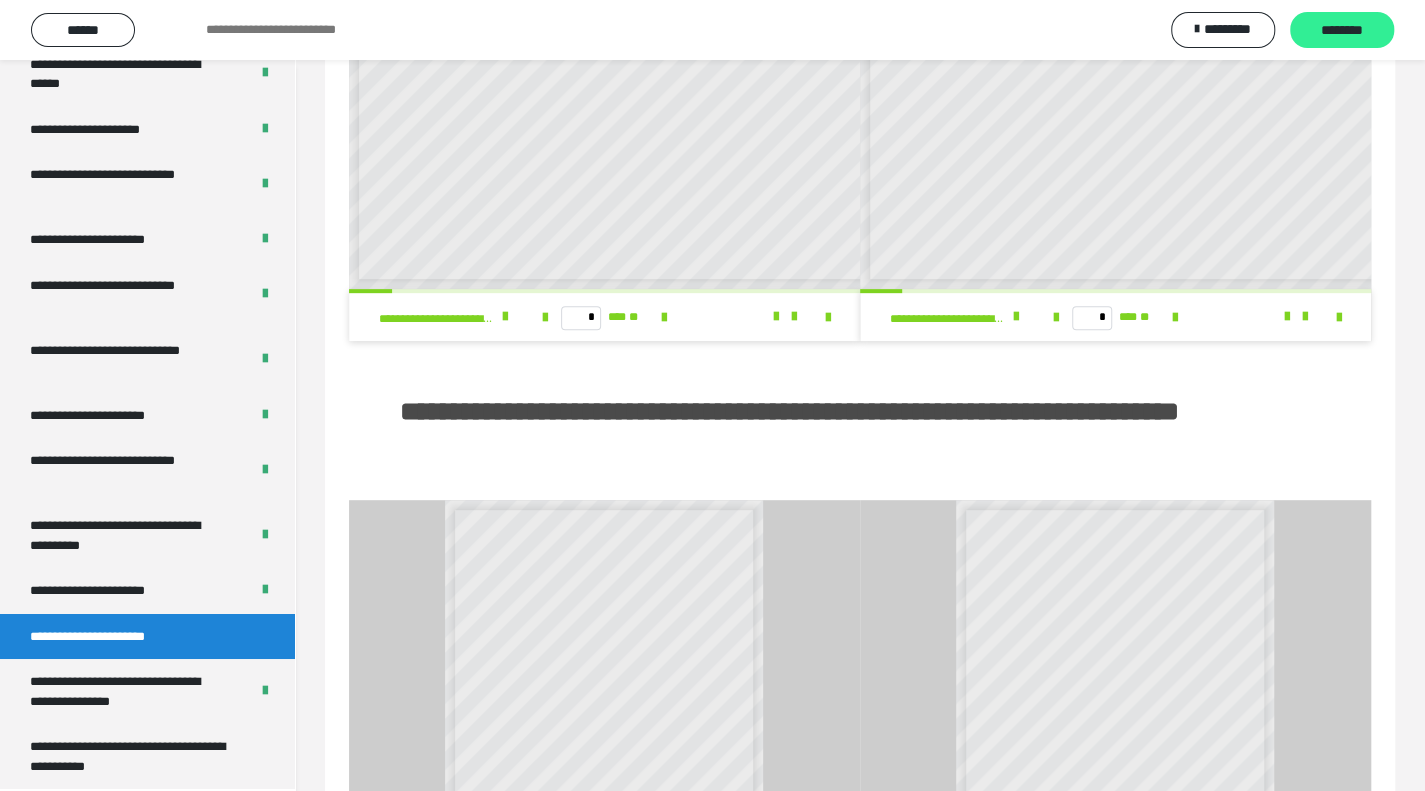 click on "********" at bounding box center (1342, 31) 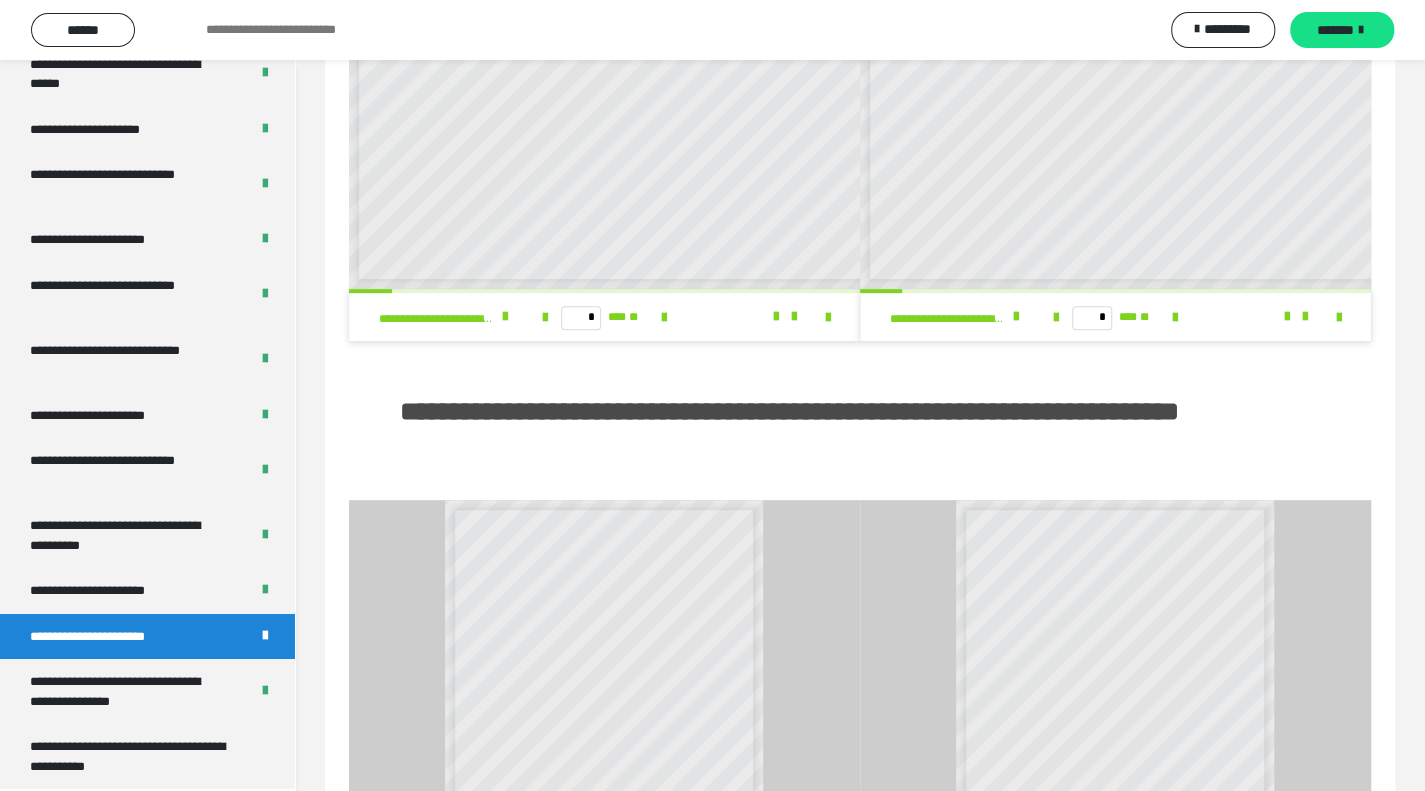 scroll, scrollTop: 7, scrollLeft: 0, axis: vertical 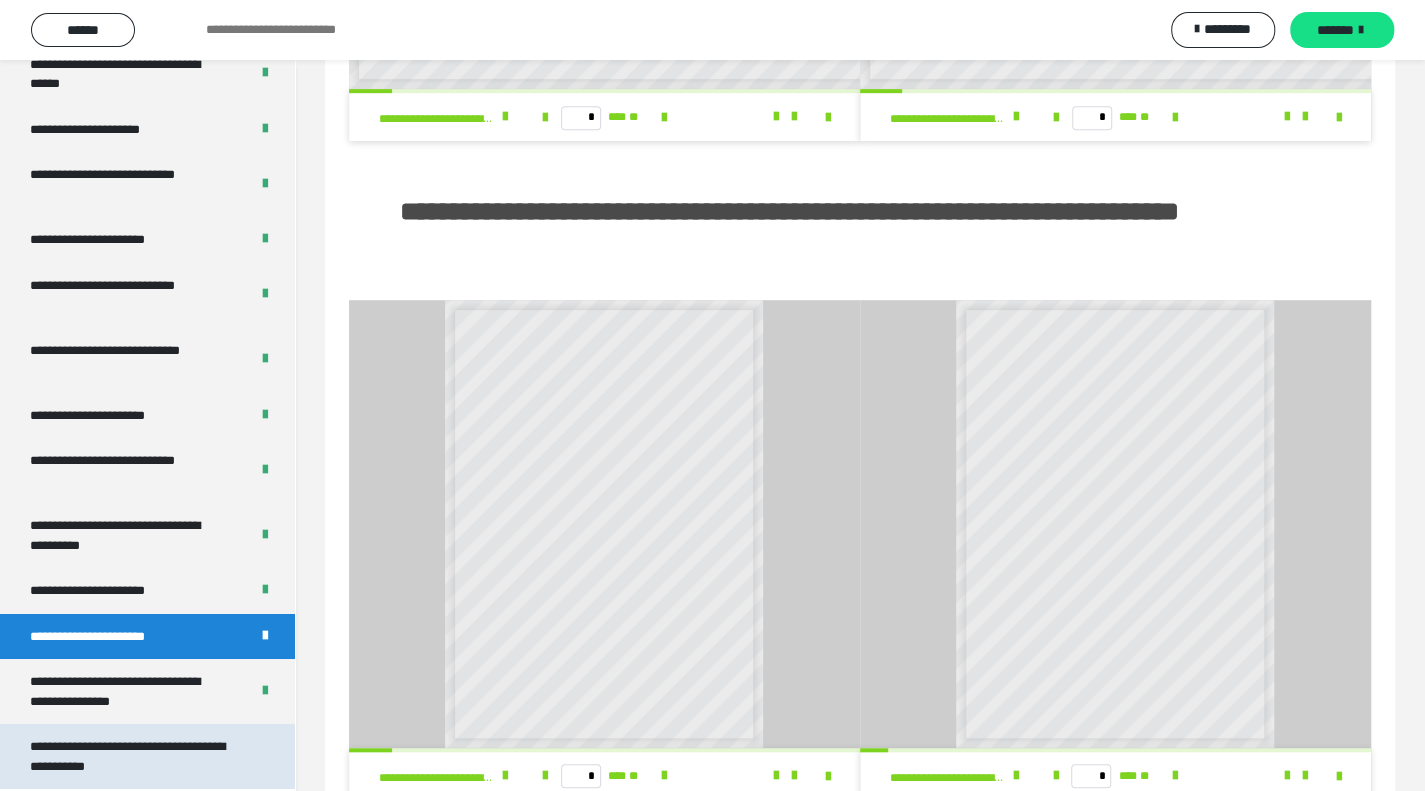 click on "**********" at bounding box center (132, 756) 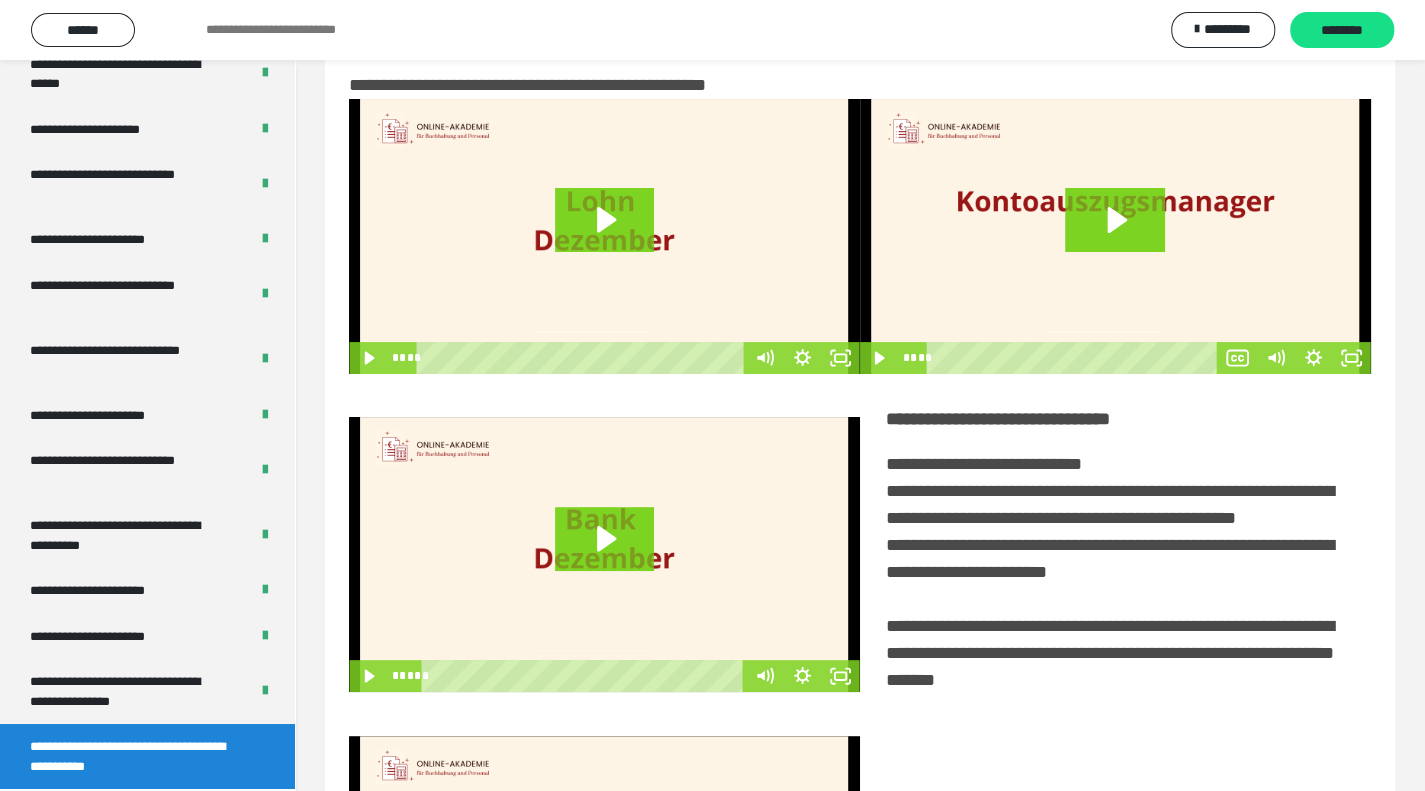 scroll, scrollTop: 0, scrollLeft: 0, axis: both 